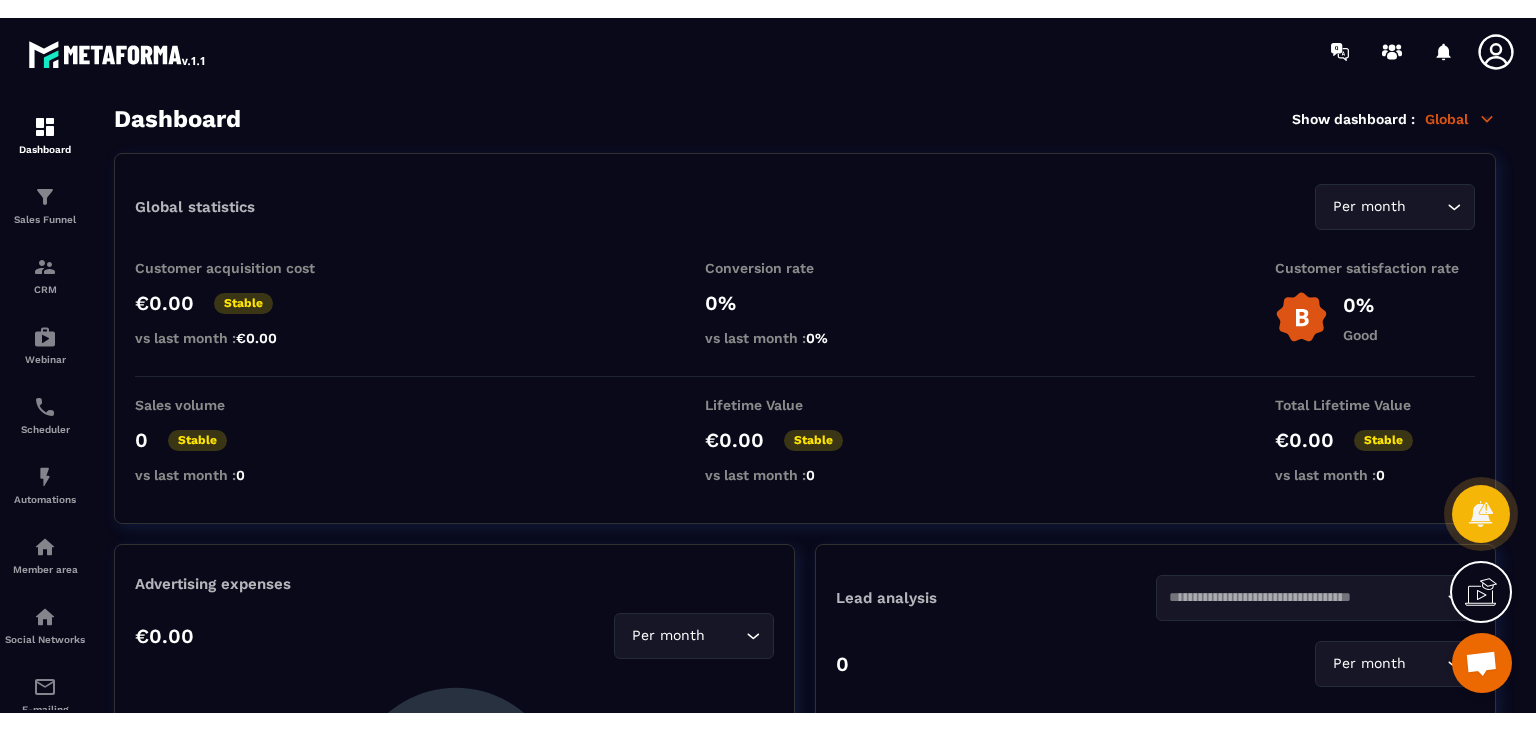 scroll, scrollTop: 0, scrollLeft: 0, axis: both 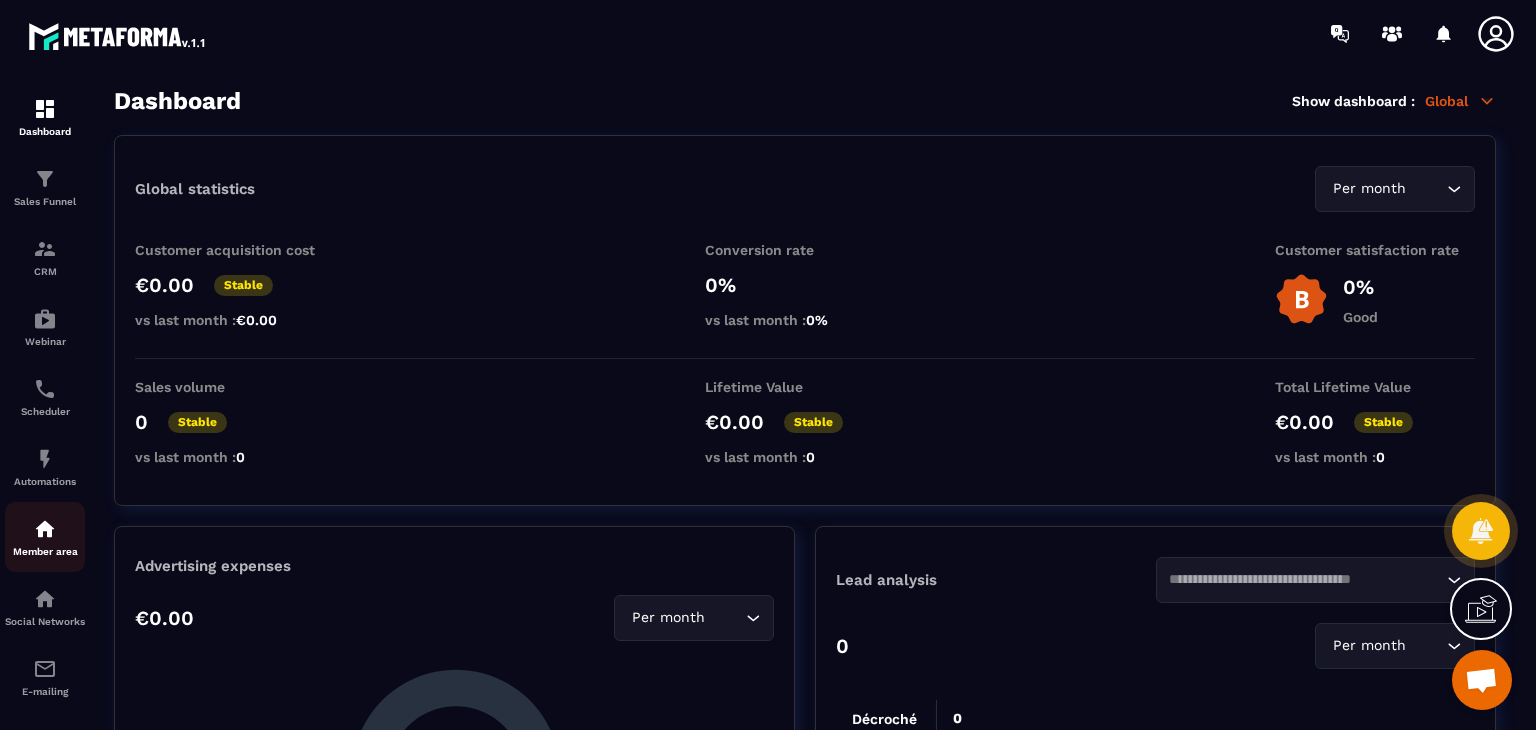 click on "Member area" 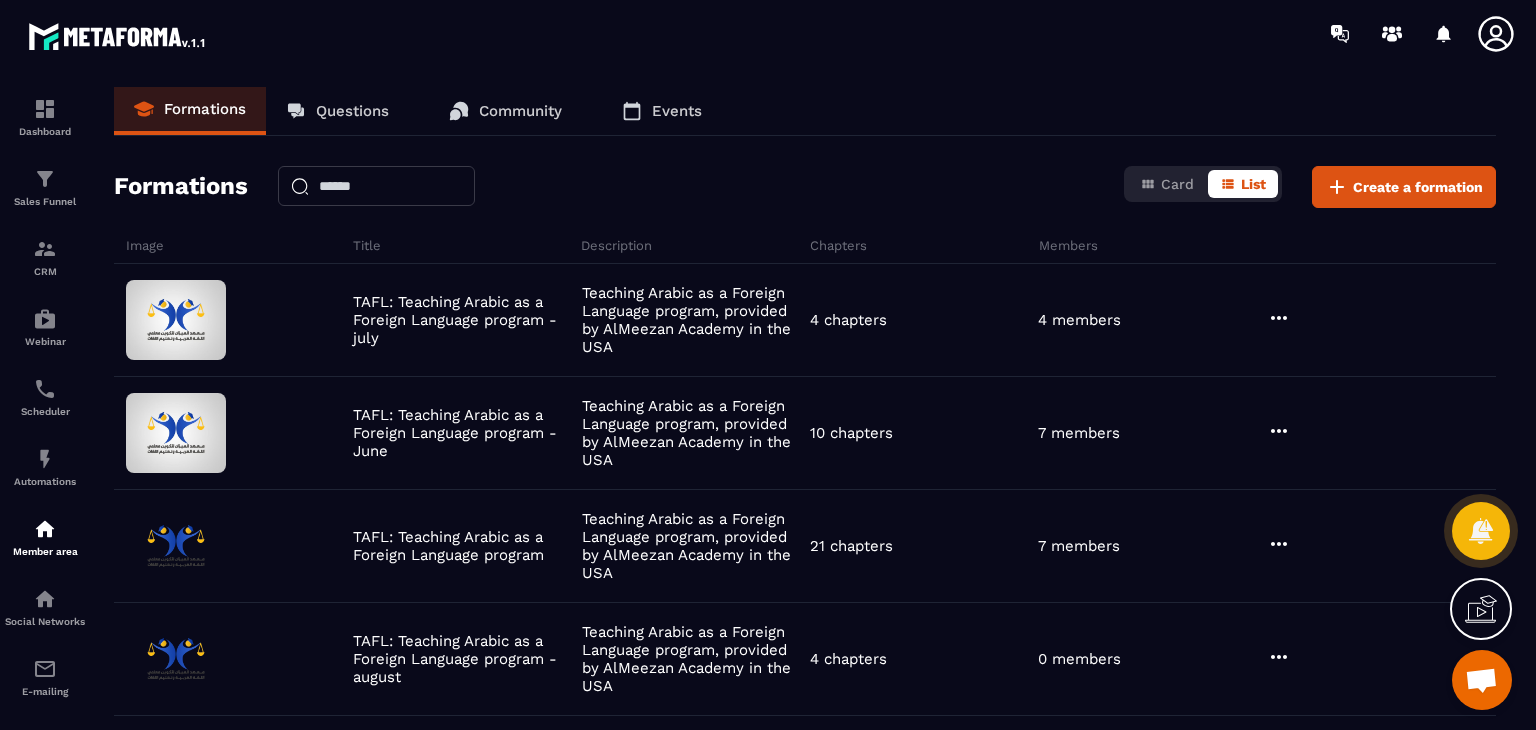 drag, startPoint x: 1535, startPoint y: 98, endPoint x: 1500, endPoint y: 9, distance: 95.63472 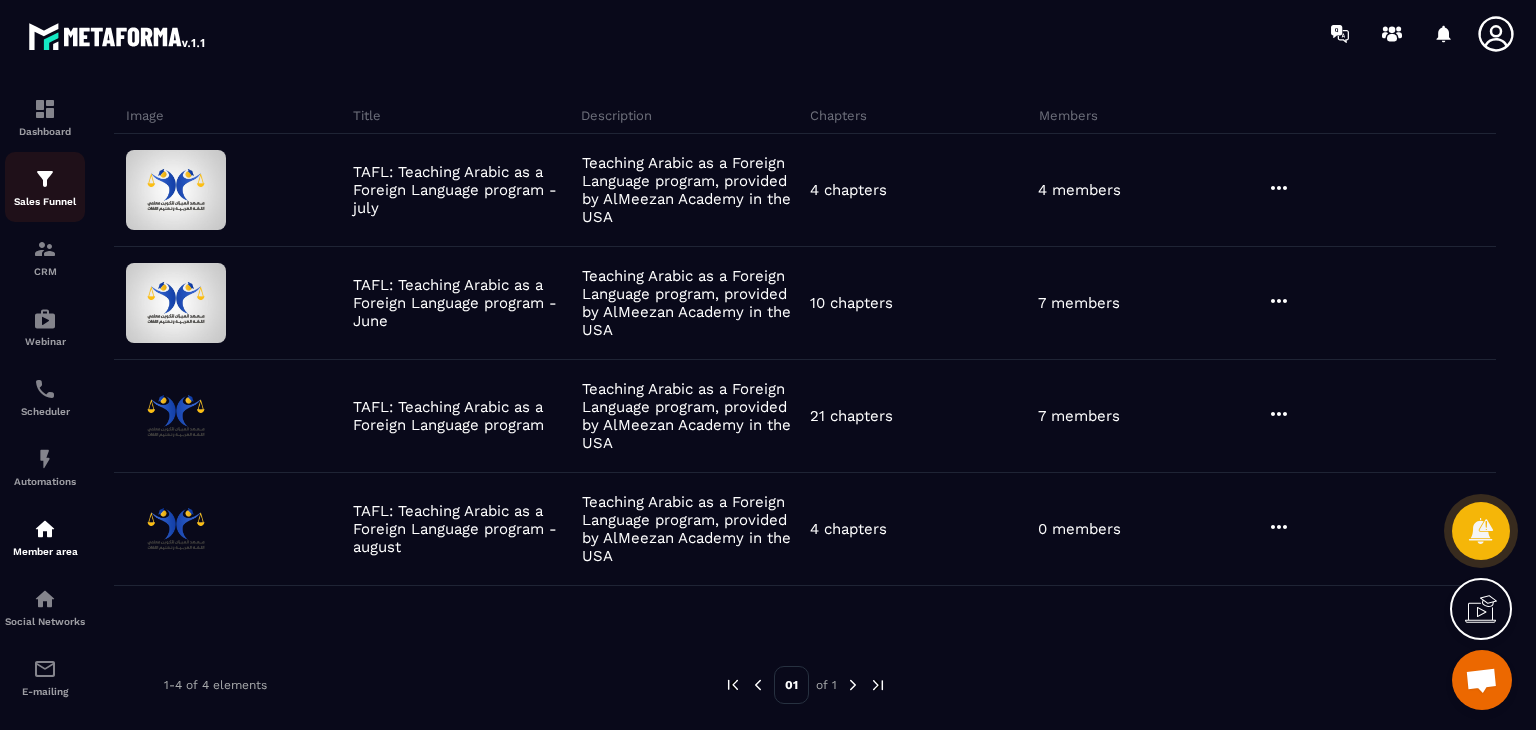 click on "Sales Funnel" at bounding box center [45, 201] 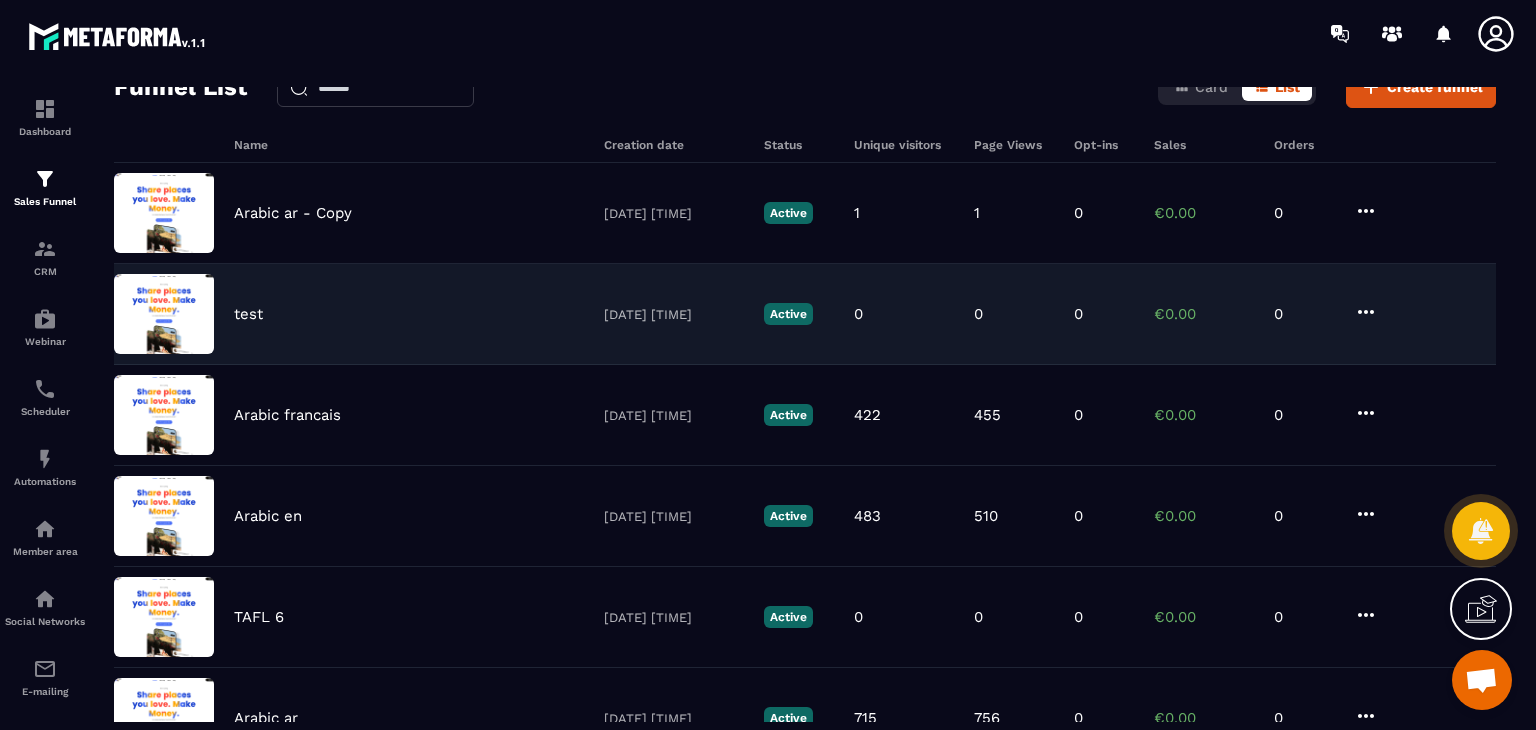 scroll, scrollTop: 76, scrollLeft: 0, axis: vertical 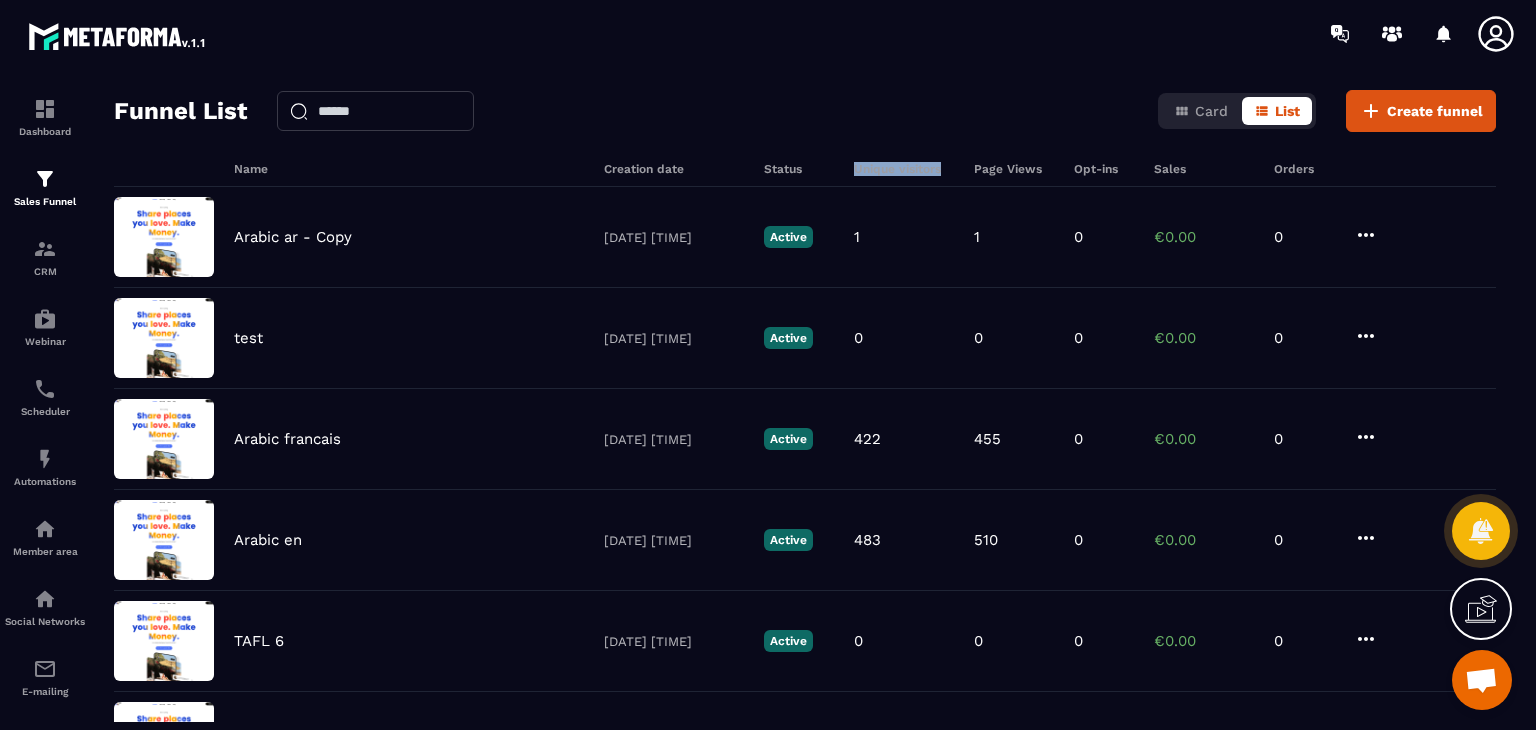 drag, startPoint x: 944, startPoint y: 165, endPoint x: 836, endPoint y: 163, distance: 108.01852 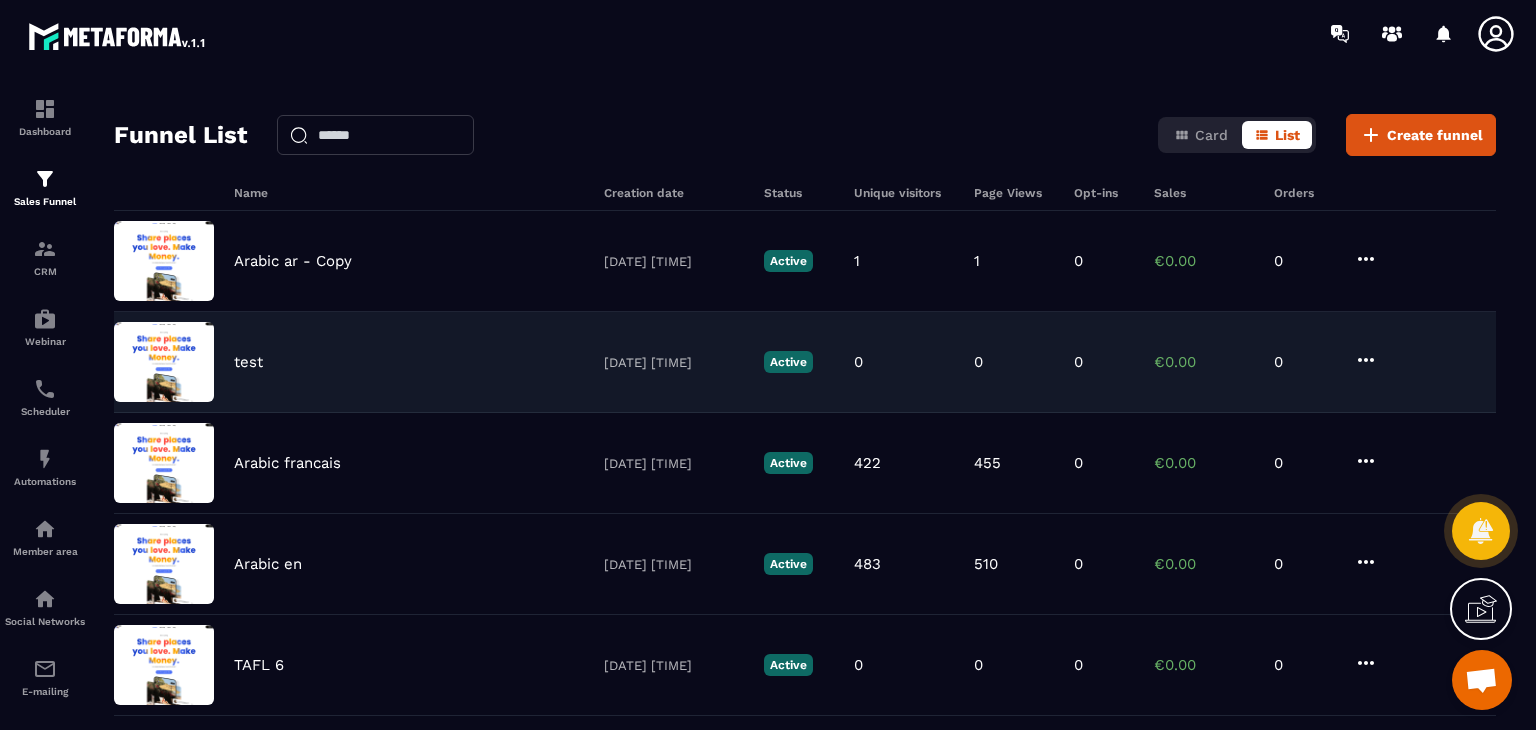scroll, scrollTop: 0, scrollLeft: 0, axis: both 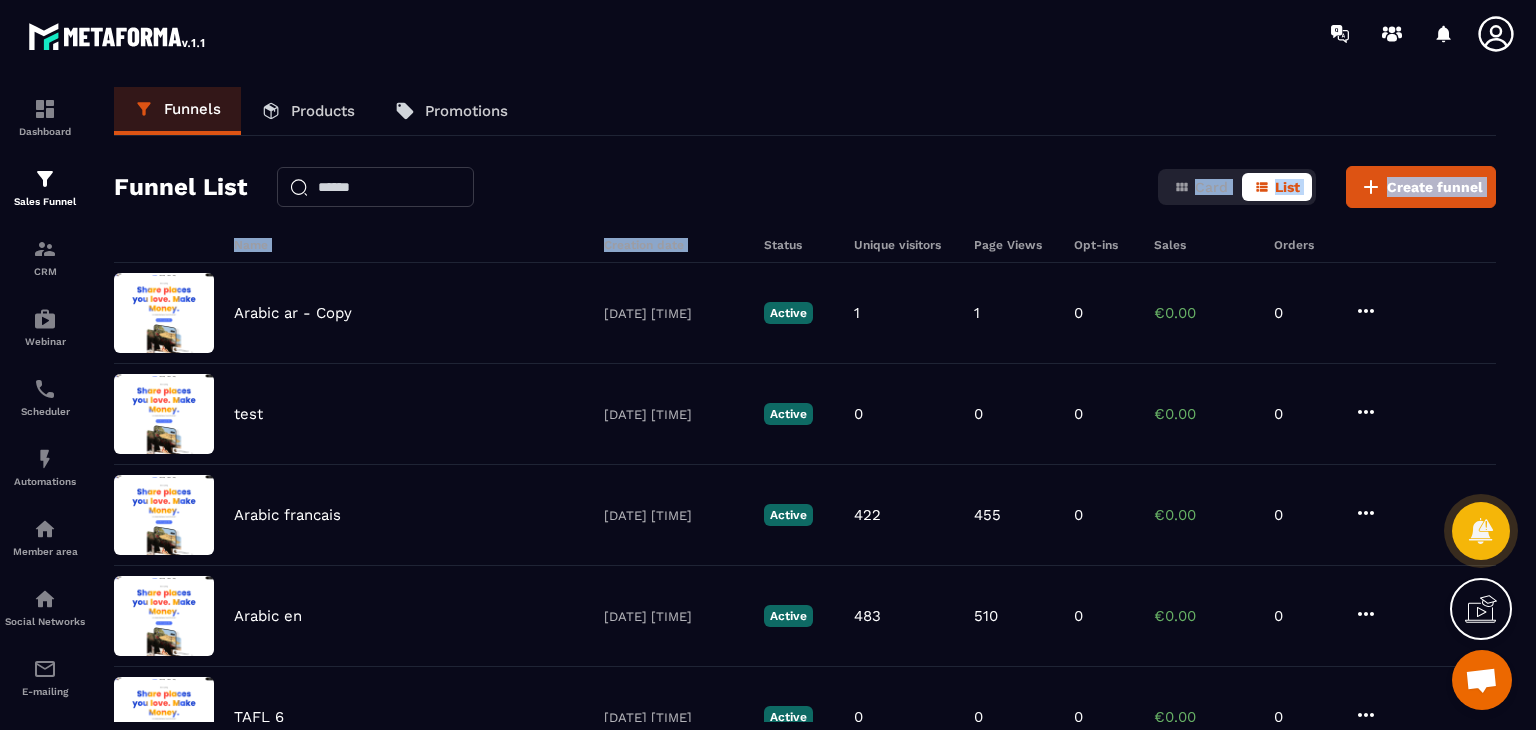 drag, startPoint x: 1012, startPoint y: 205, endPoint x: 858, endPoint y: 190, distance: 154.72879 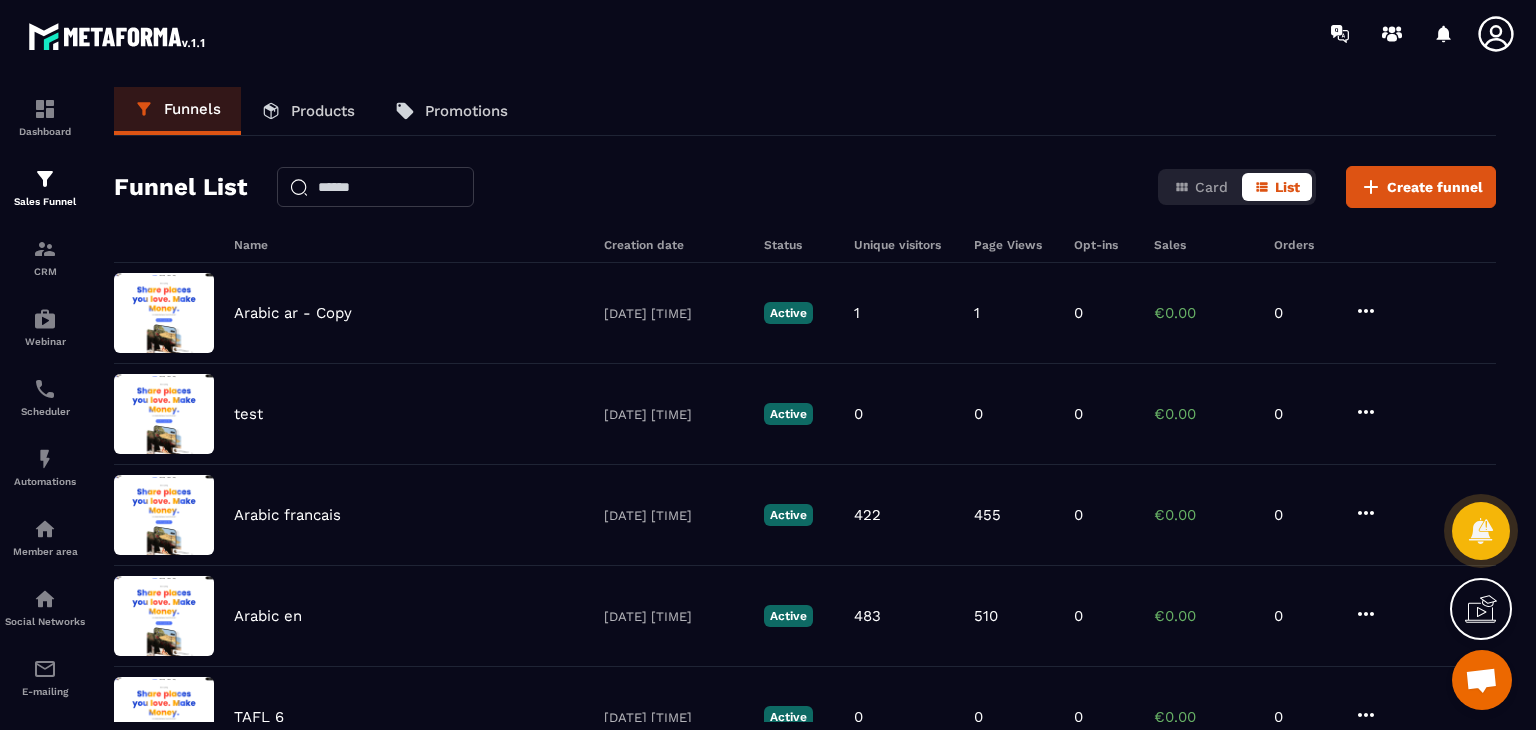 click on "Funnel List Card List Create funnel" at bounding box center [805, 187] 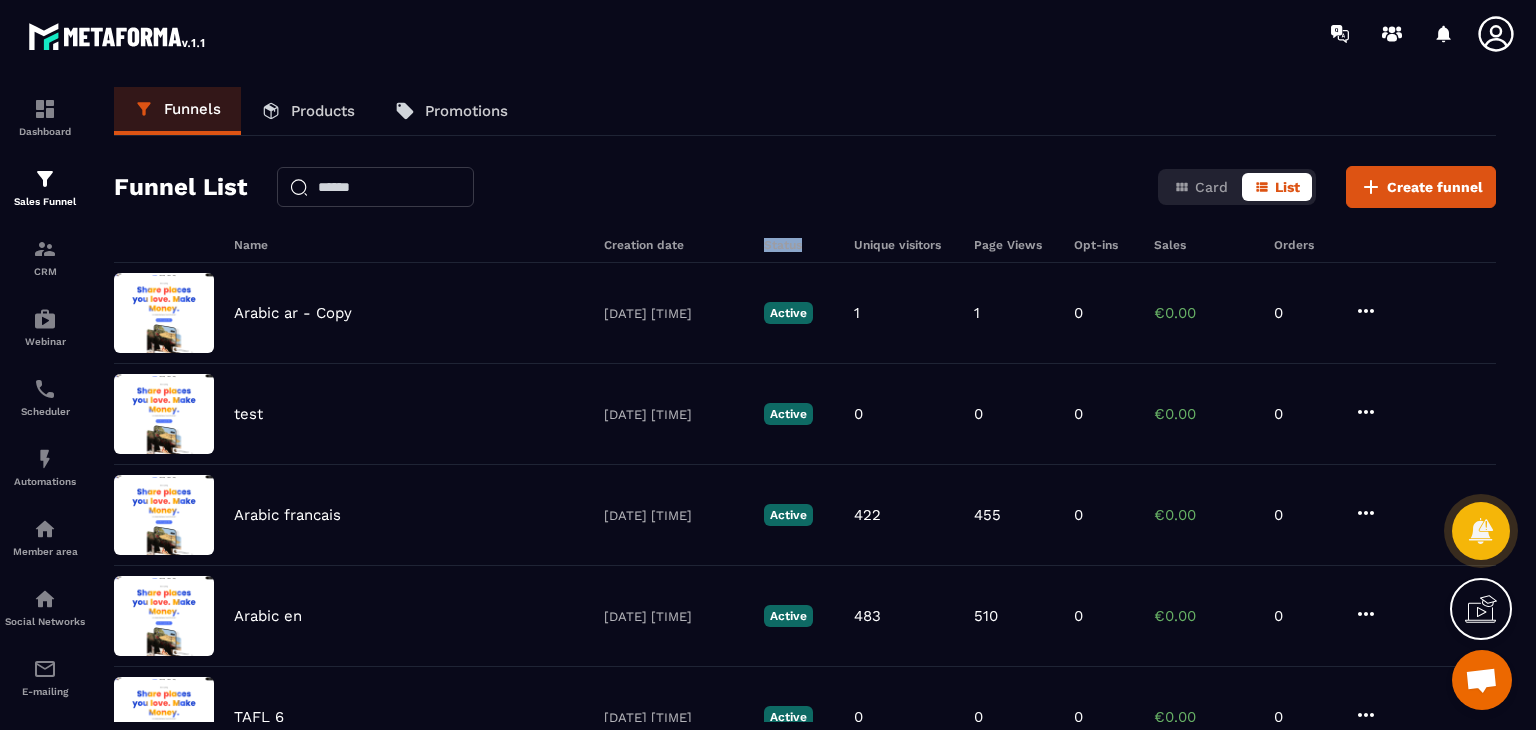 click on "Status" at bounding box center [799, 245] 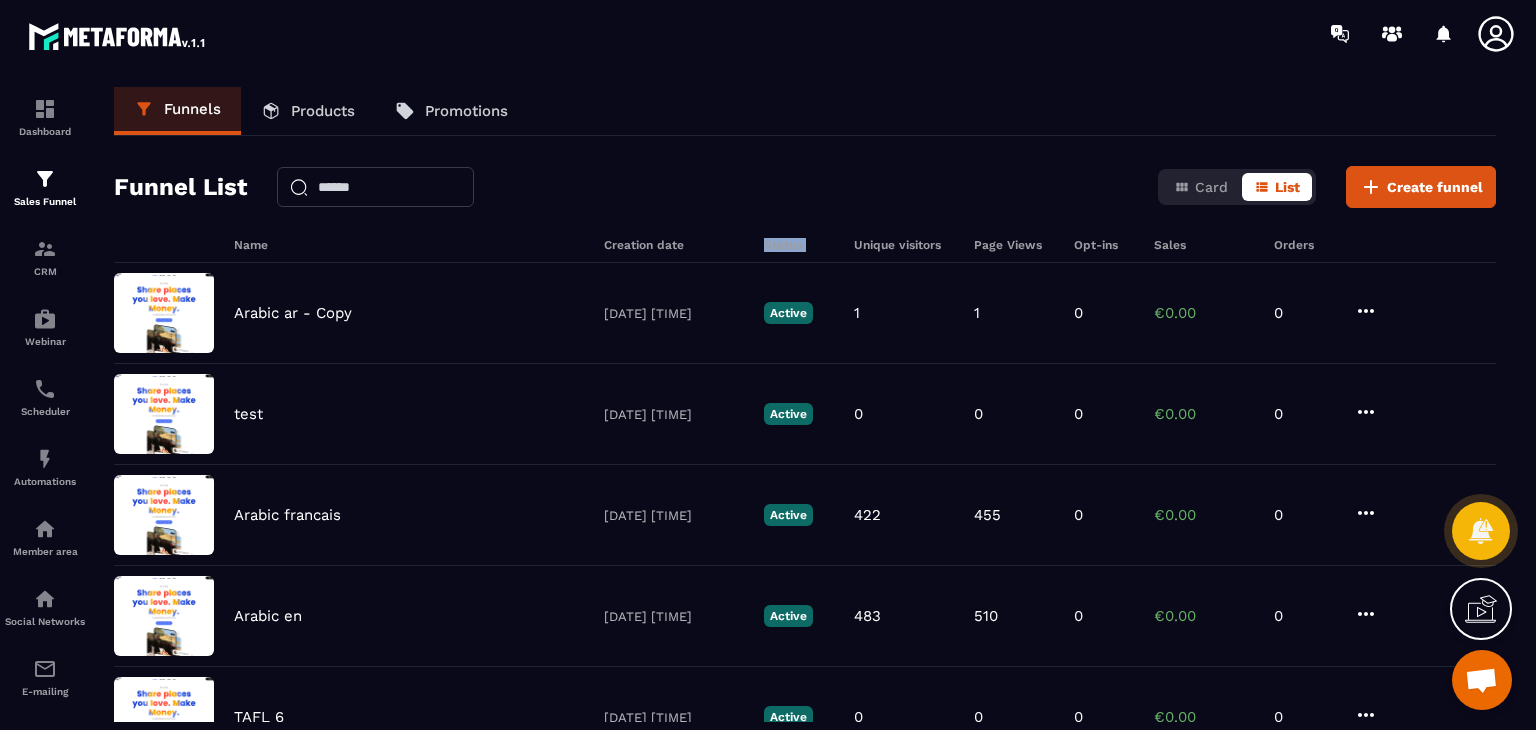 click on "Status" at bounding box center (799, 245) 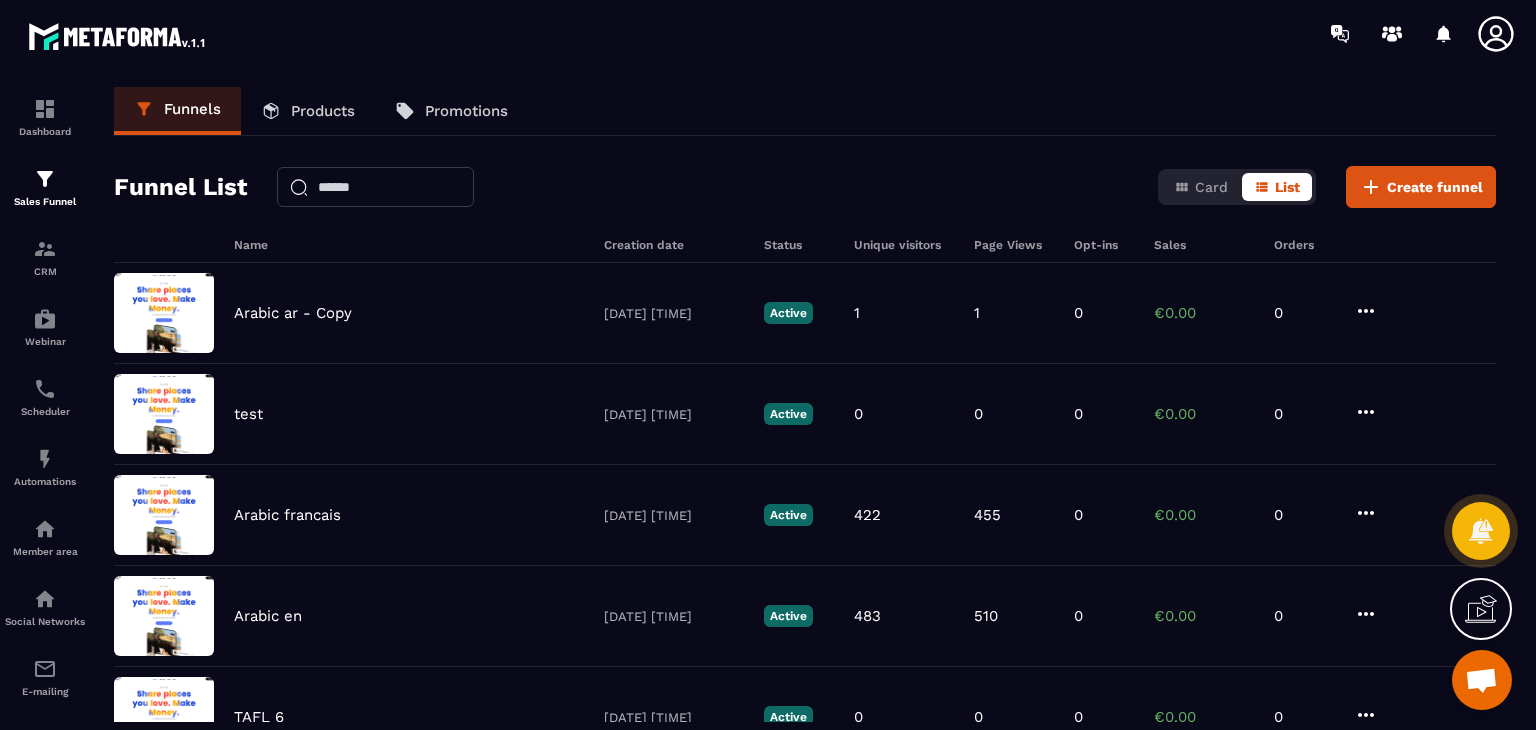 click on "Funnel List Card List Create funnel" at bounding box center [805, 187] 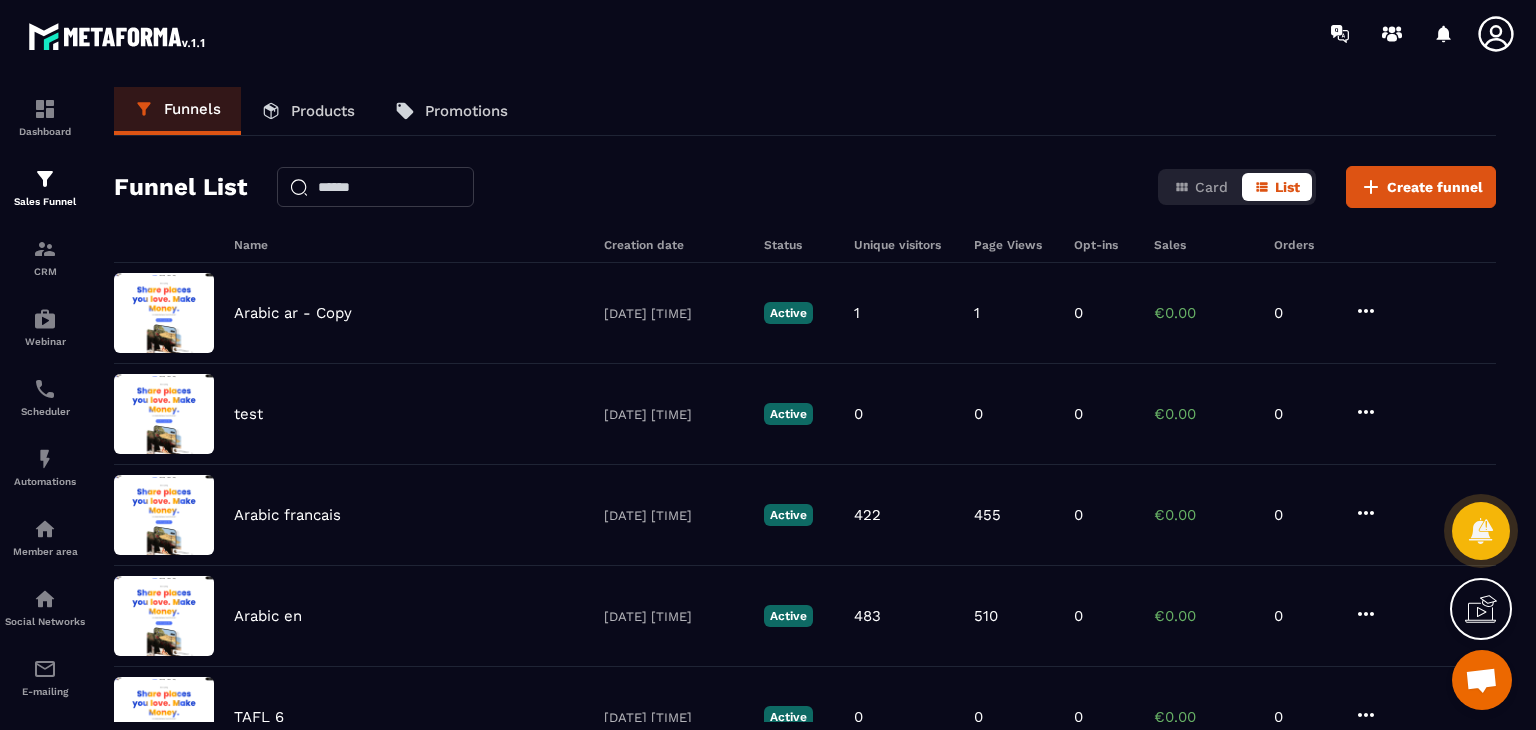 click on "Funnel List Card List Create funnel" at bounding box center [805, 187] 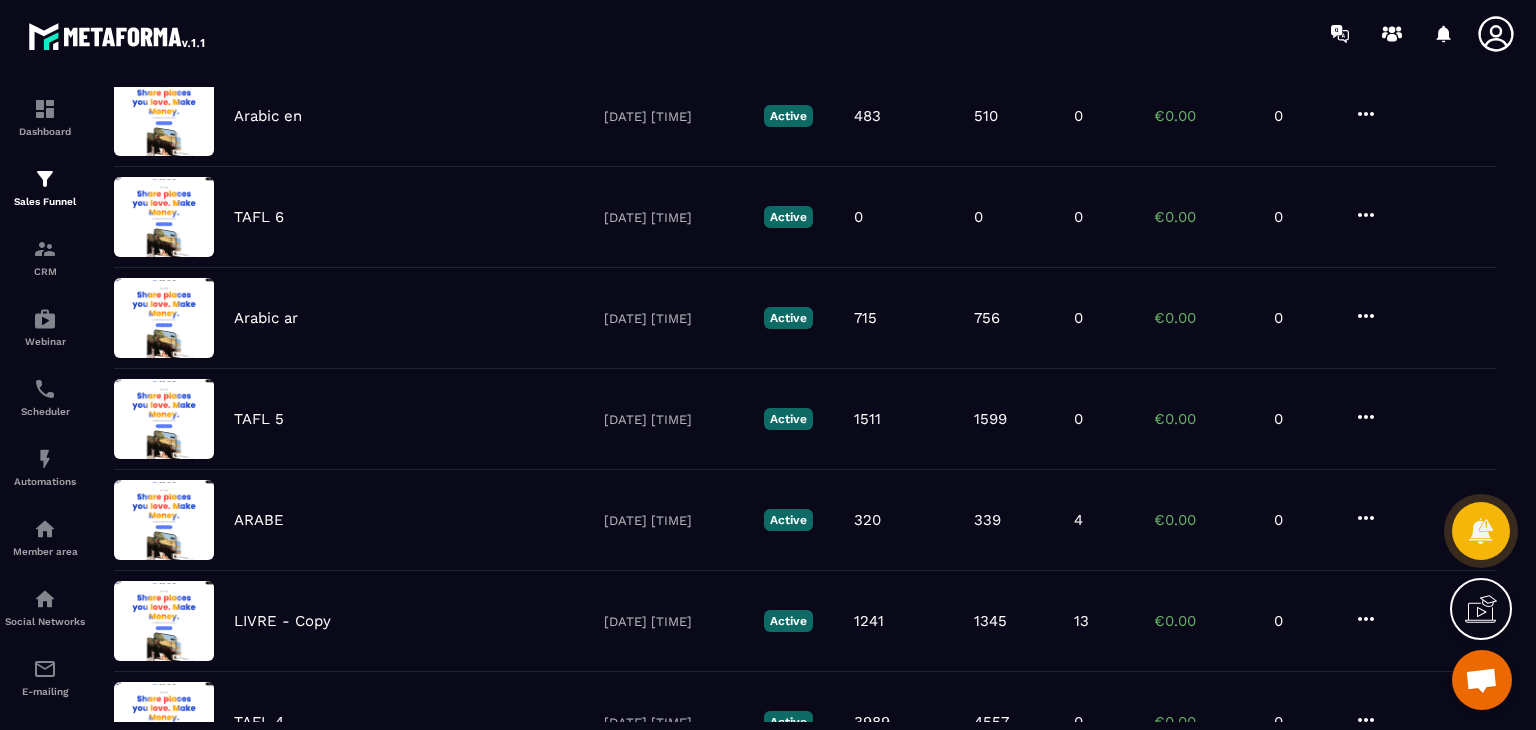 scroll, scrollTop: 0, scrollLeft: 0, axis: both 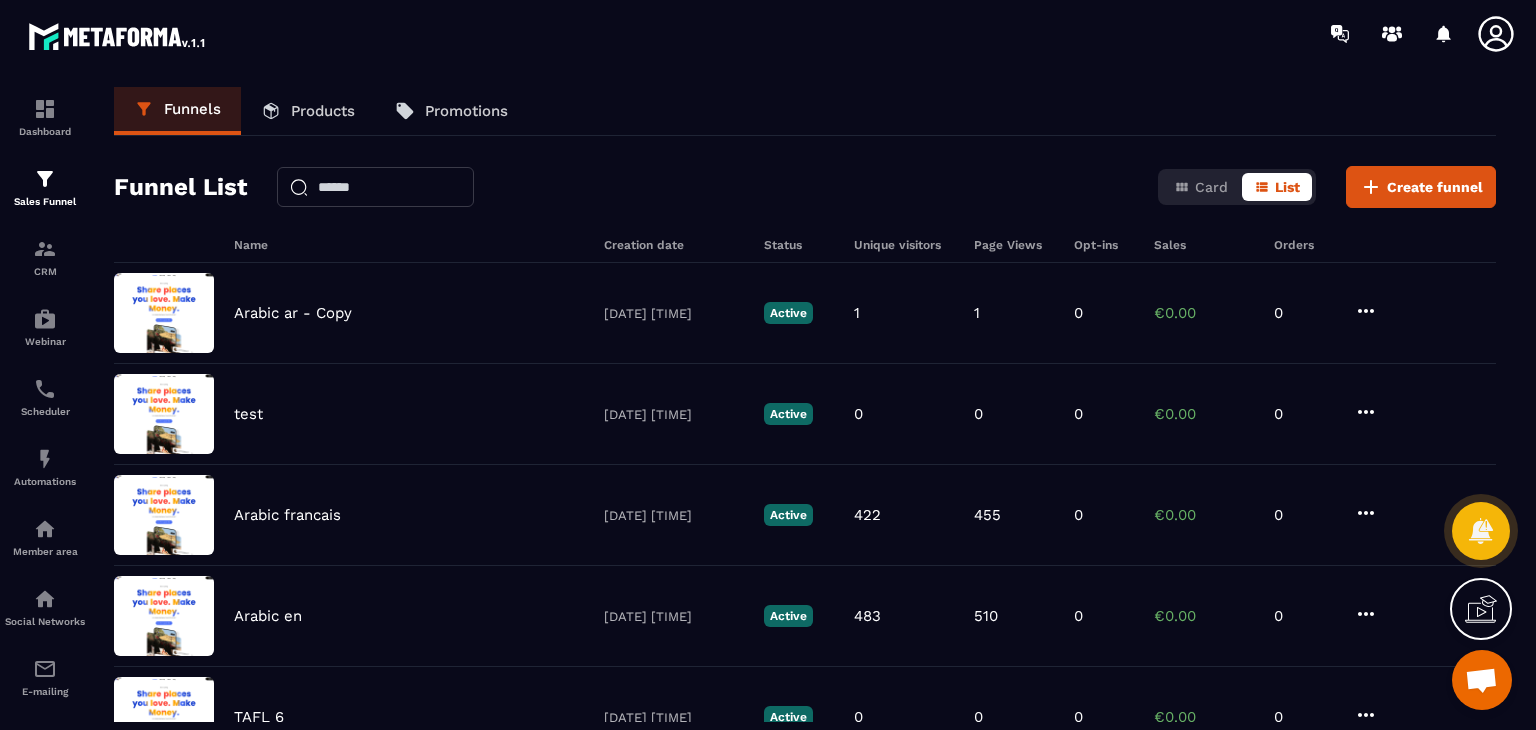 click on "Funnel List Card List Create funnel" at bounding box center (805, 187) 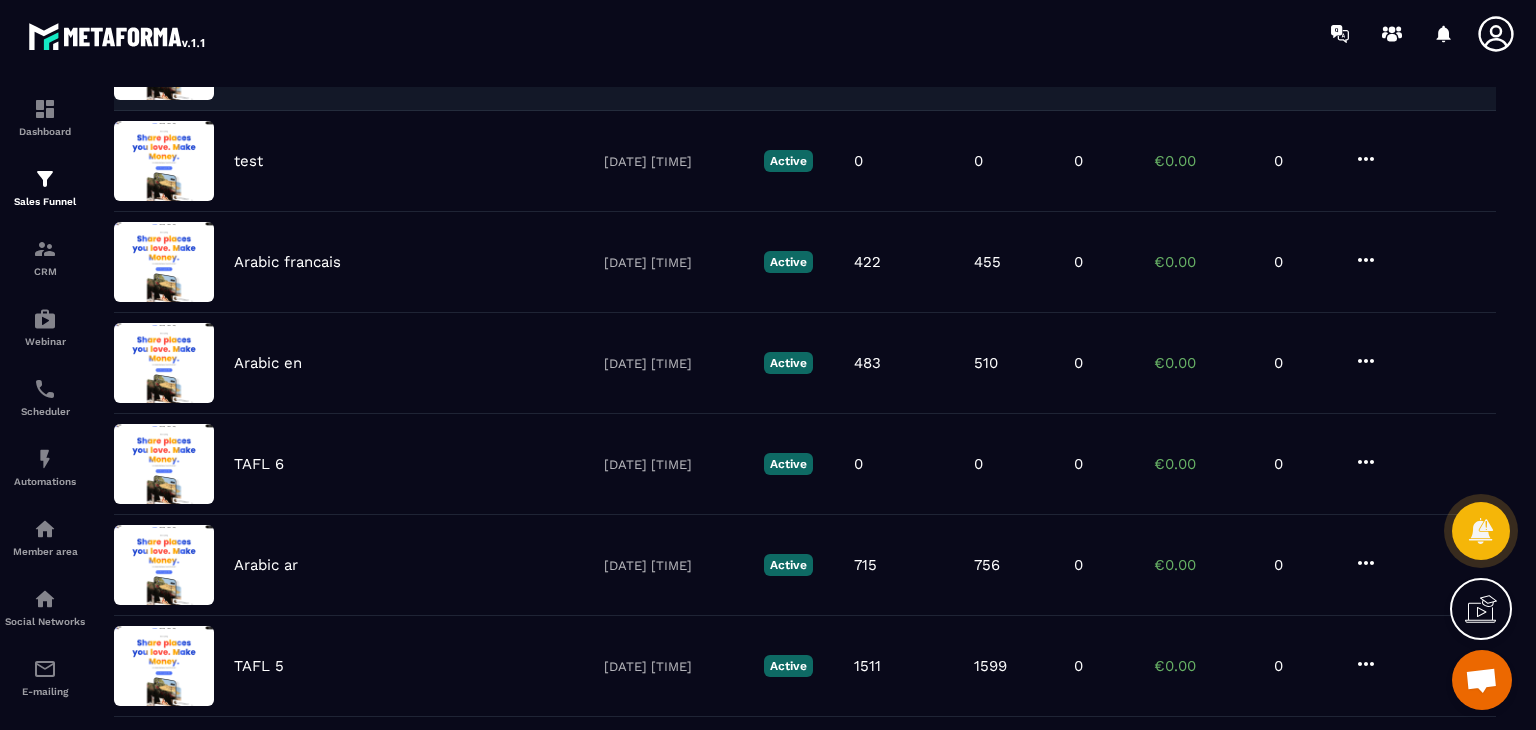 scroll, scrollTop: 600, scrollLeft: 0, axis: vertical 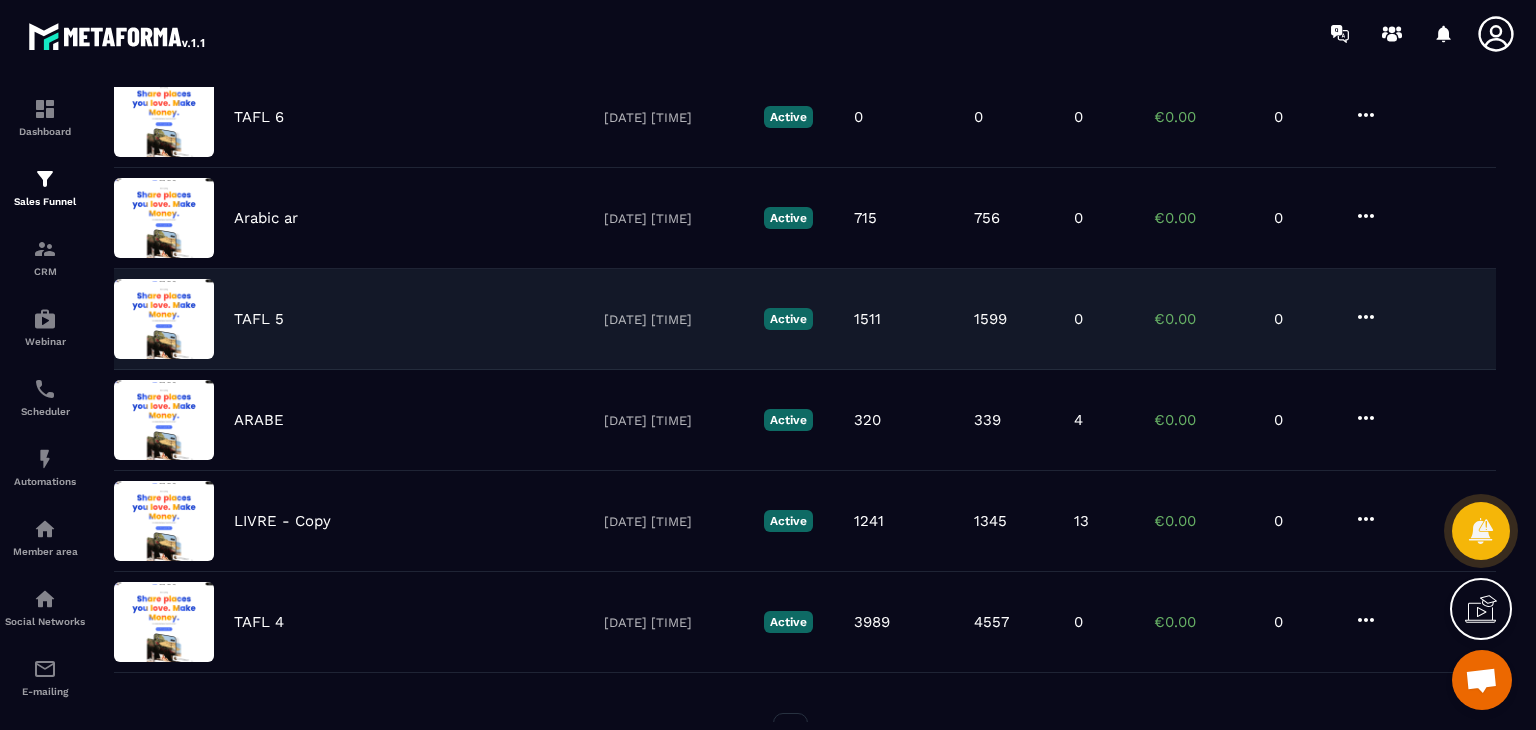click on "TAFL 5" at bounding box center (409, 319) 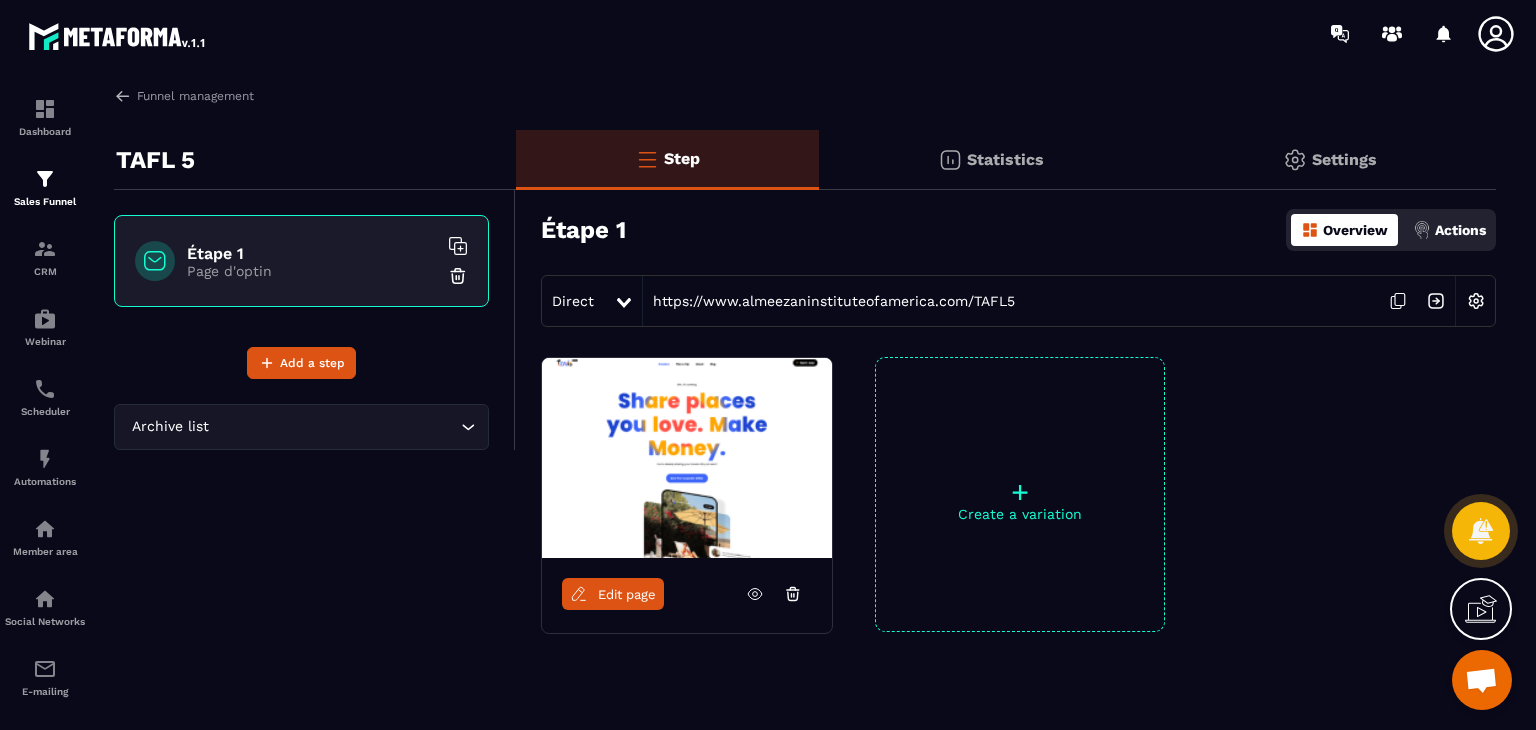 click 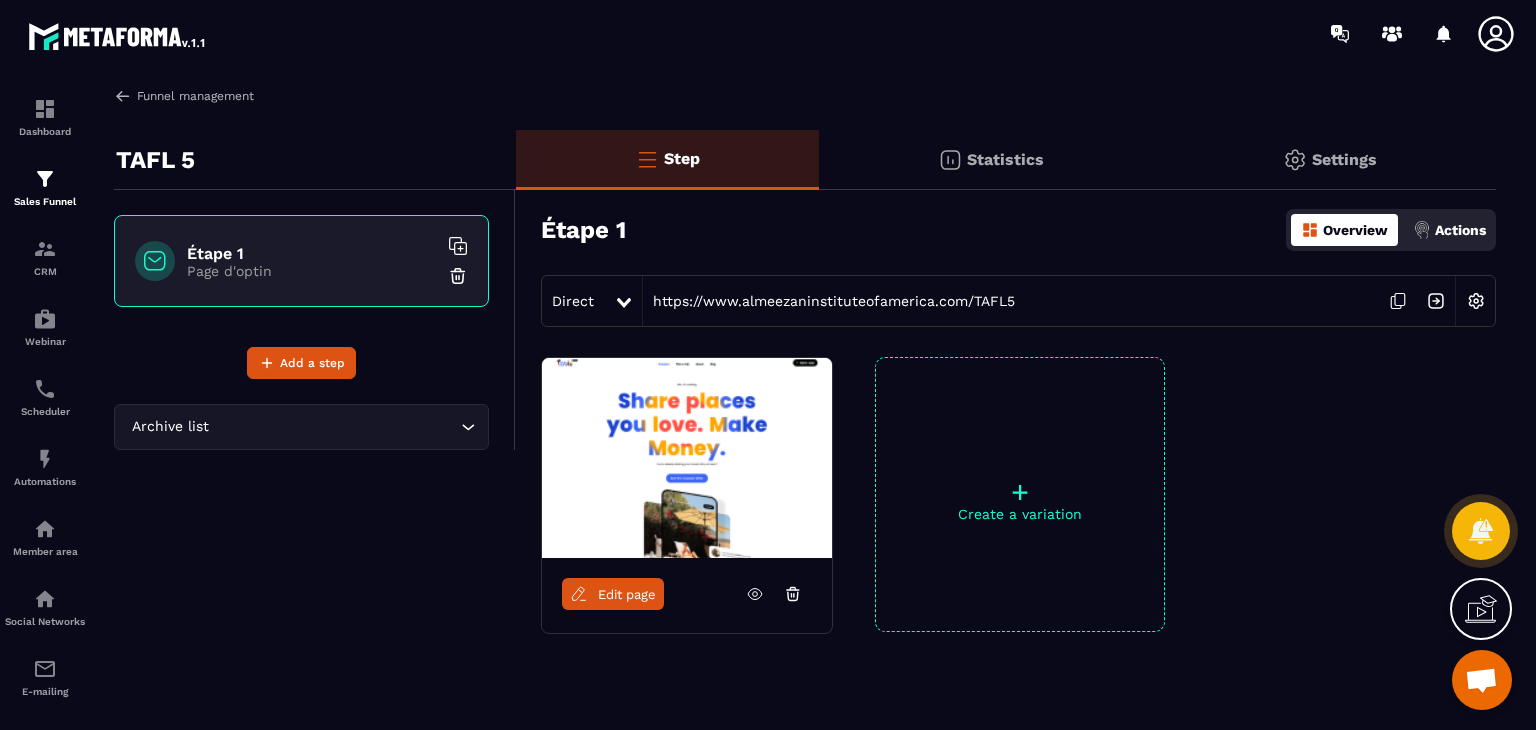 click at bounding box center [123, 96] 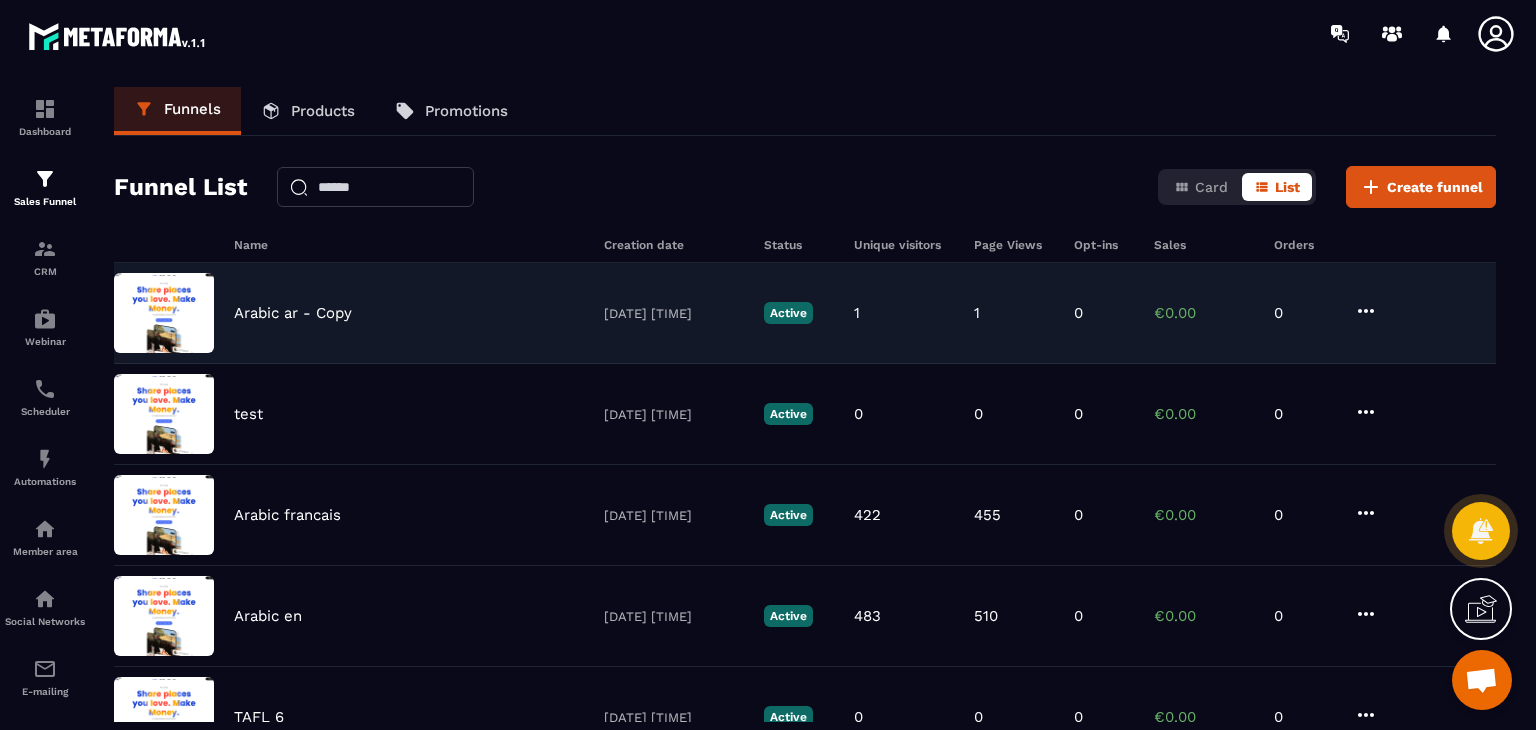 click on "Arabic ar - Copy [DATE] [TIME] Active 1 1 0 €0.00 0" 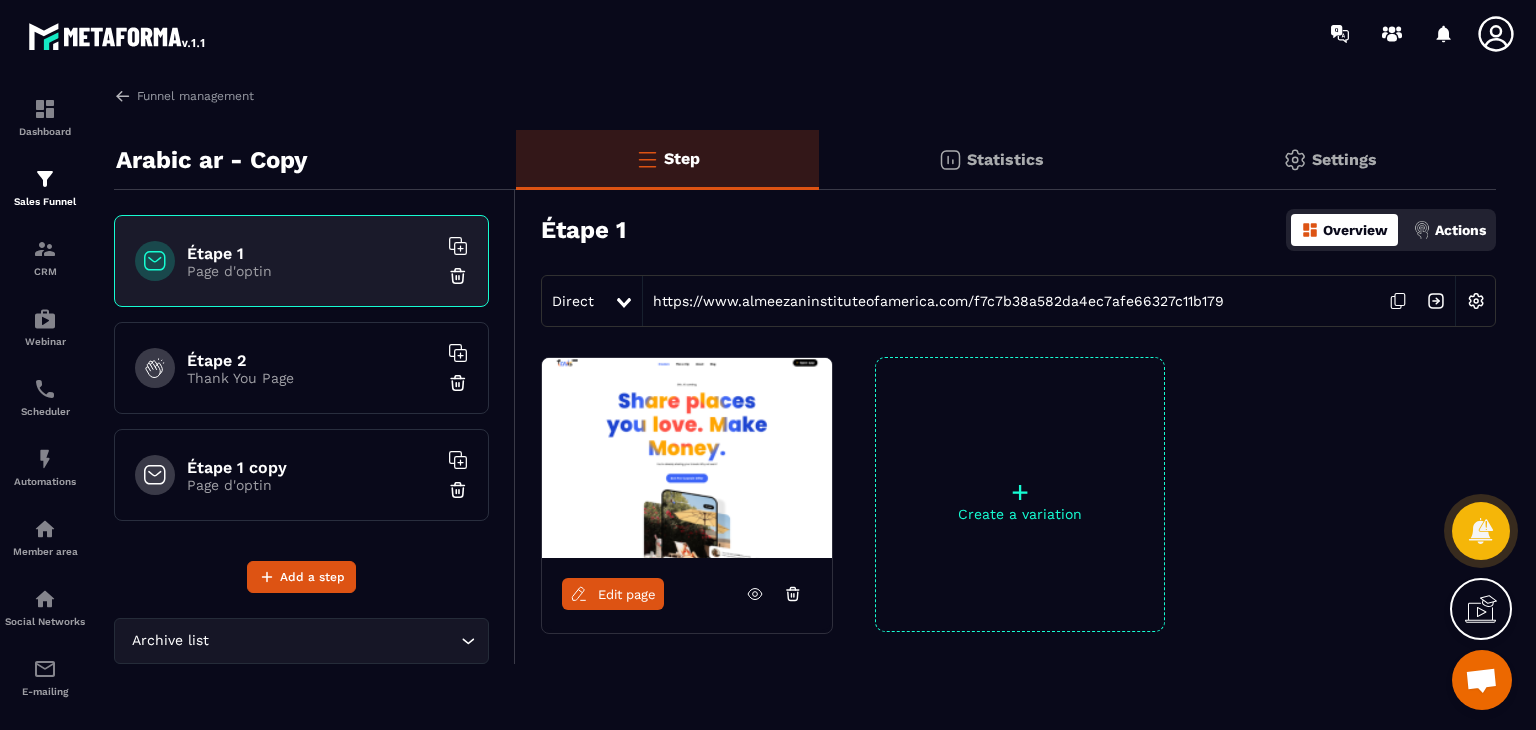 click on "Dashboard Sales Funnel CRM Webinar Scheduler Automations Member area Social Networks E-mailing Accounting" at bounding box center [170, 397] 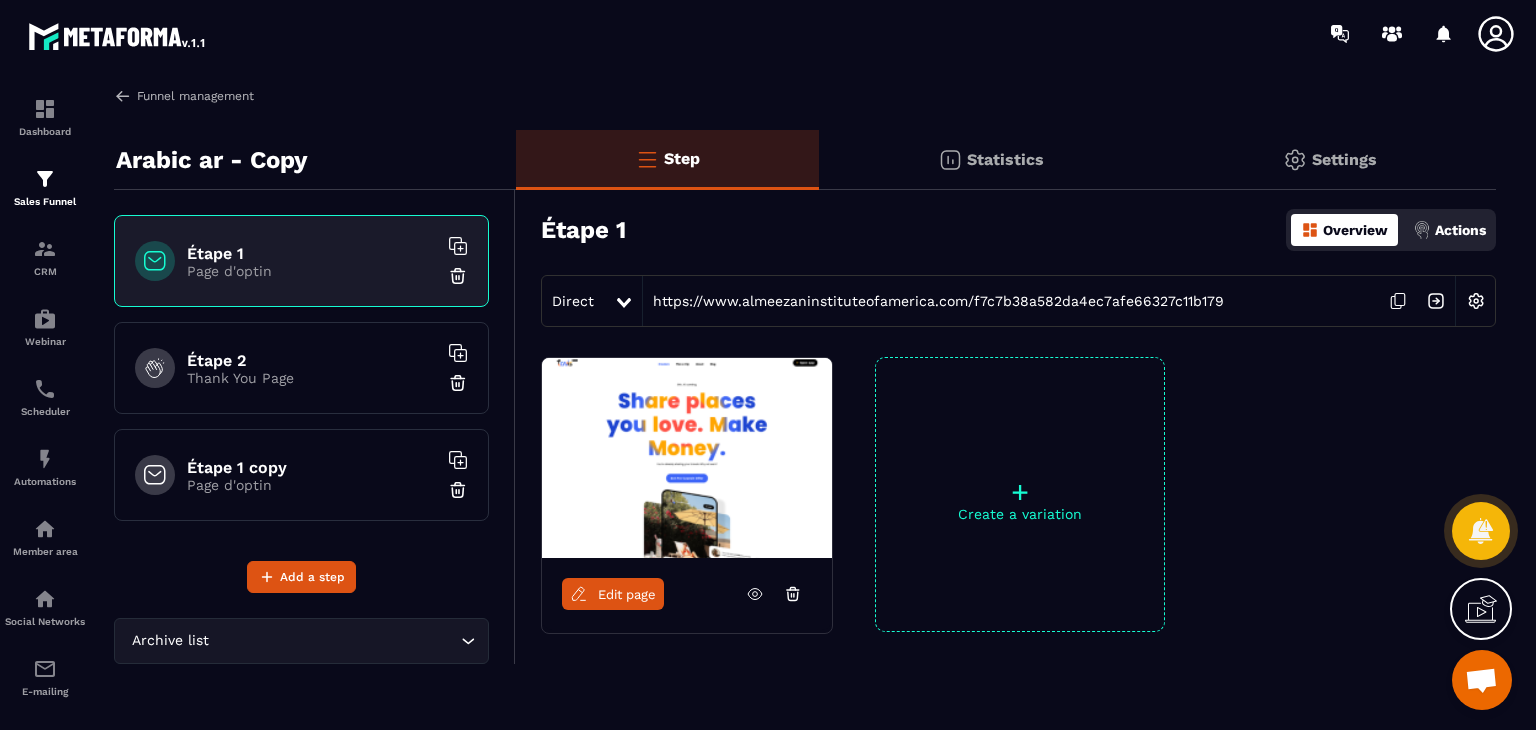 click at bounding box center (123, 96) 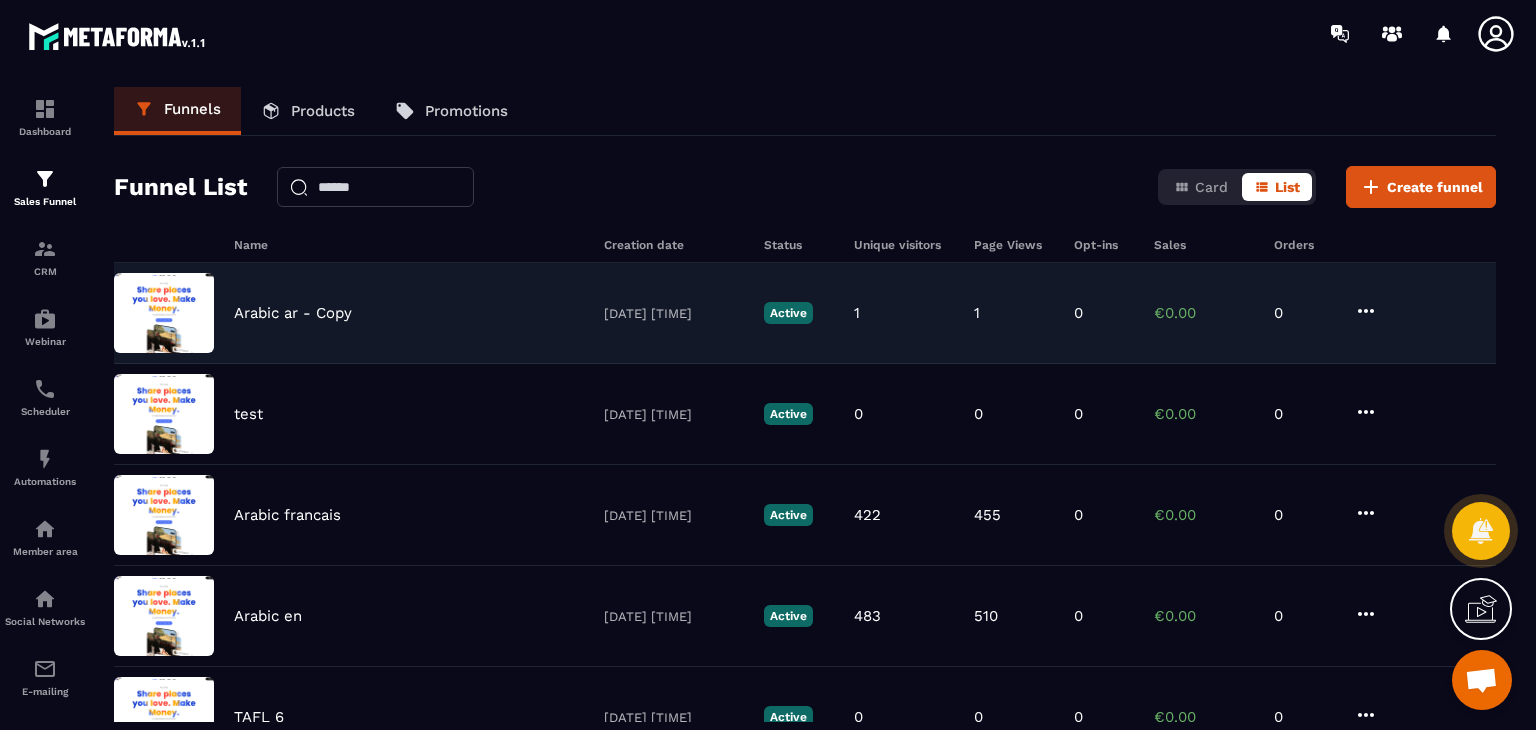 click 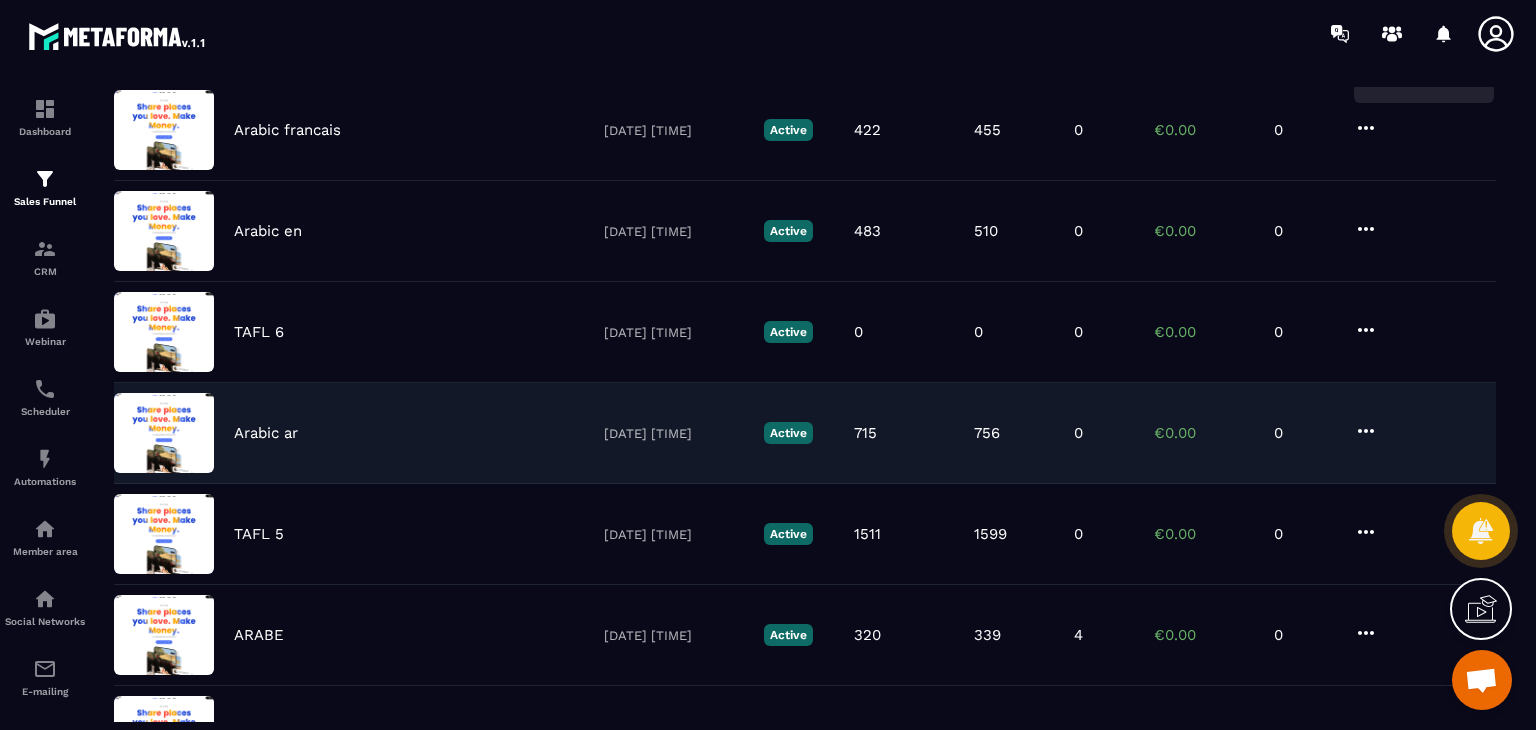 scroll, scrollTop: 400, scrollLeft: 0, axis: vertical 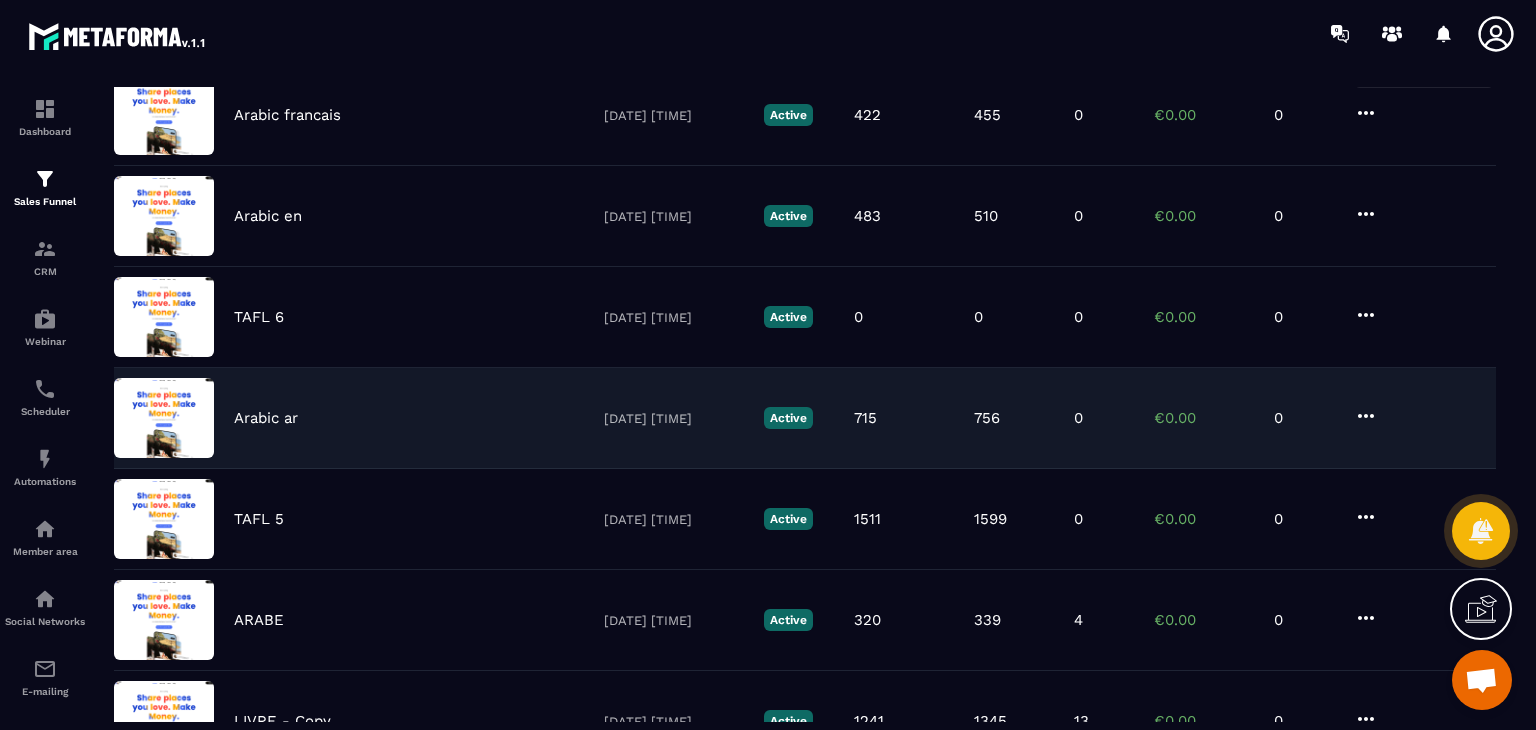 click on "Arabic ar" at bounding box center (409, 418) 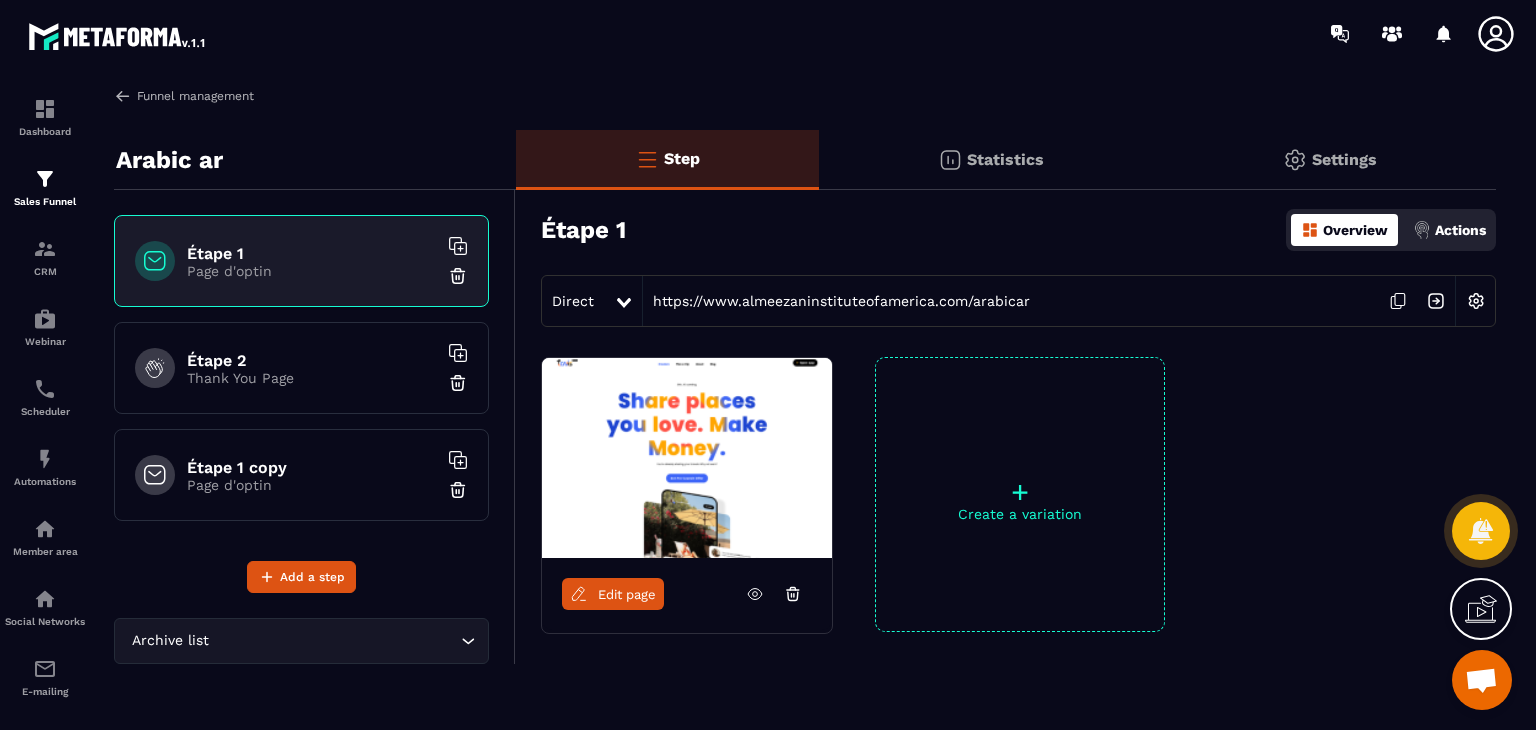 click at bounding box center (123, 96) 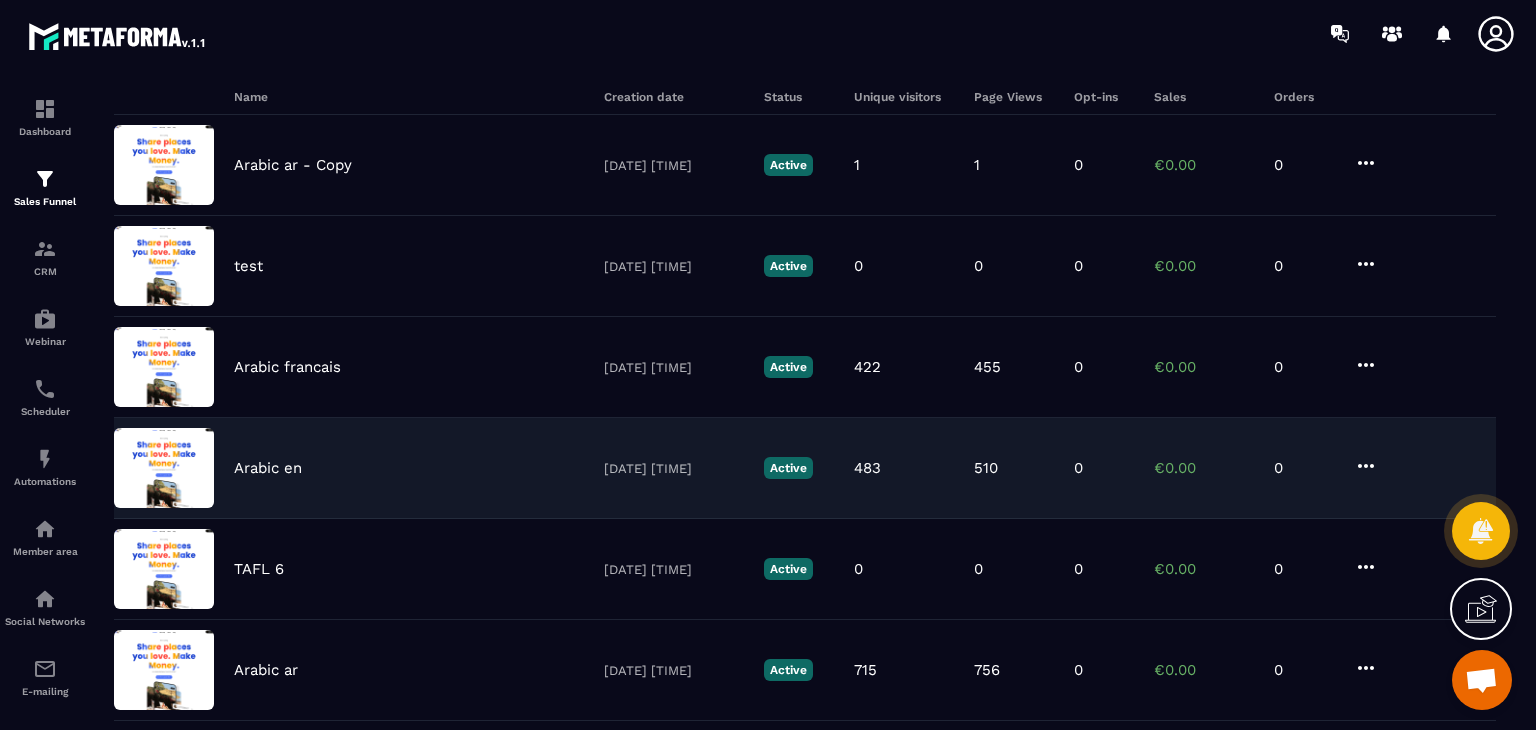 scroll, scrollTop: 200, scrollLeft: 0, axis: vertical 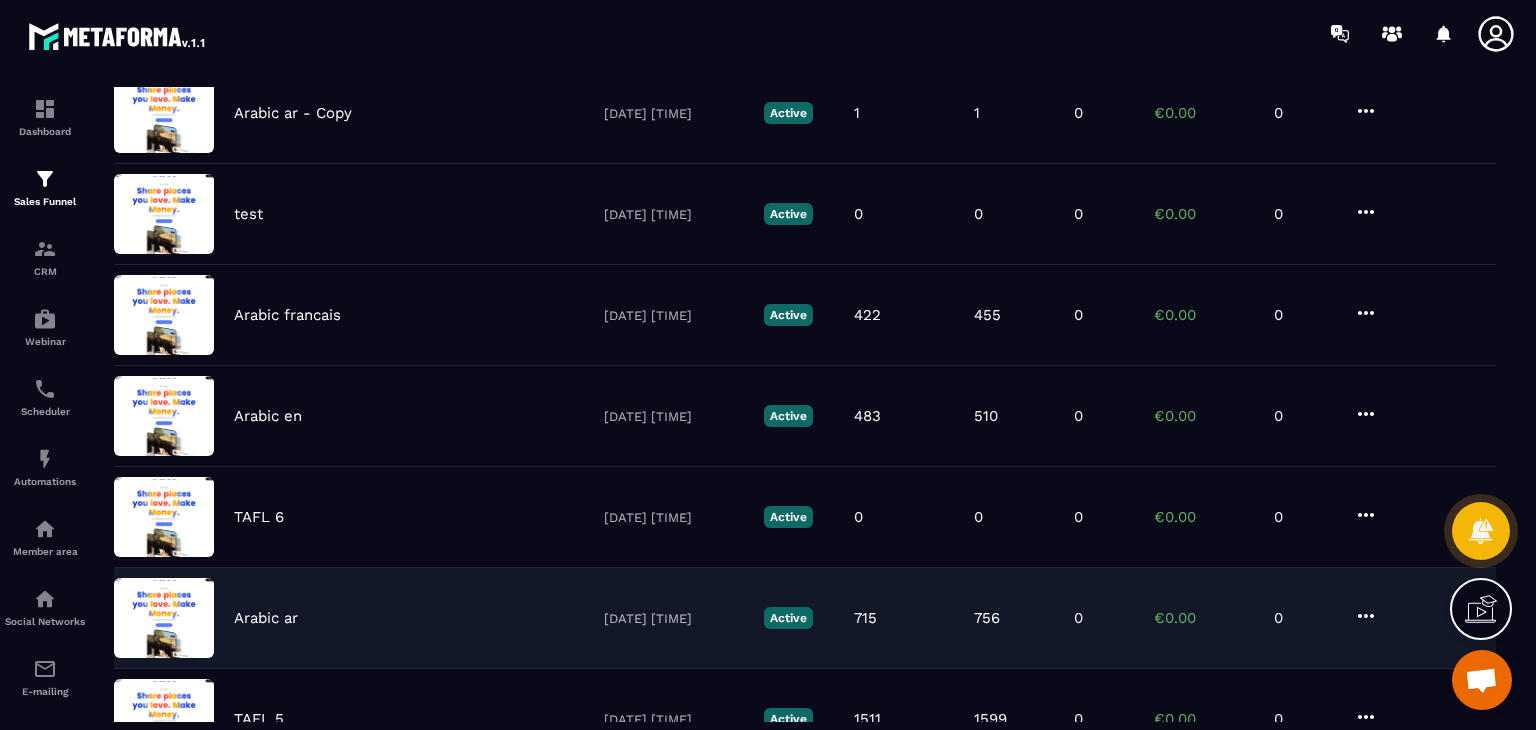 click 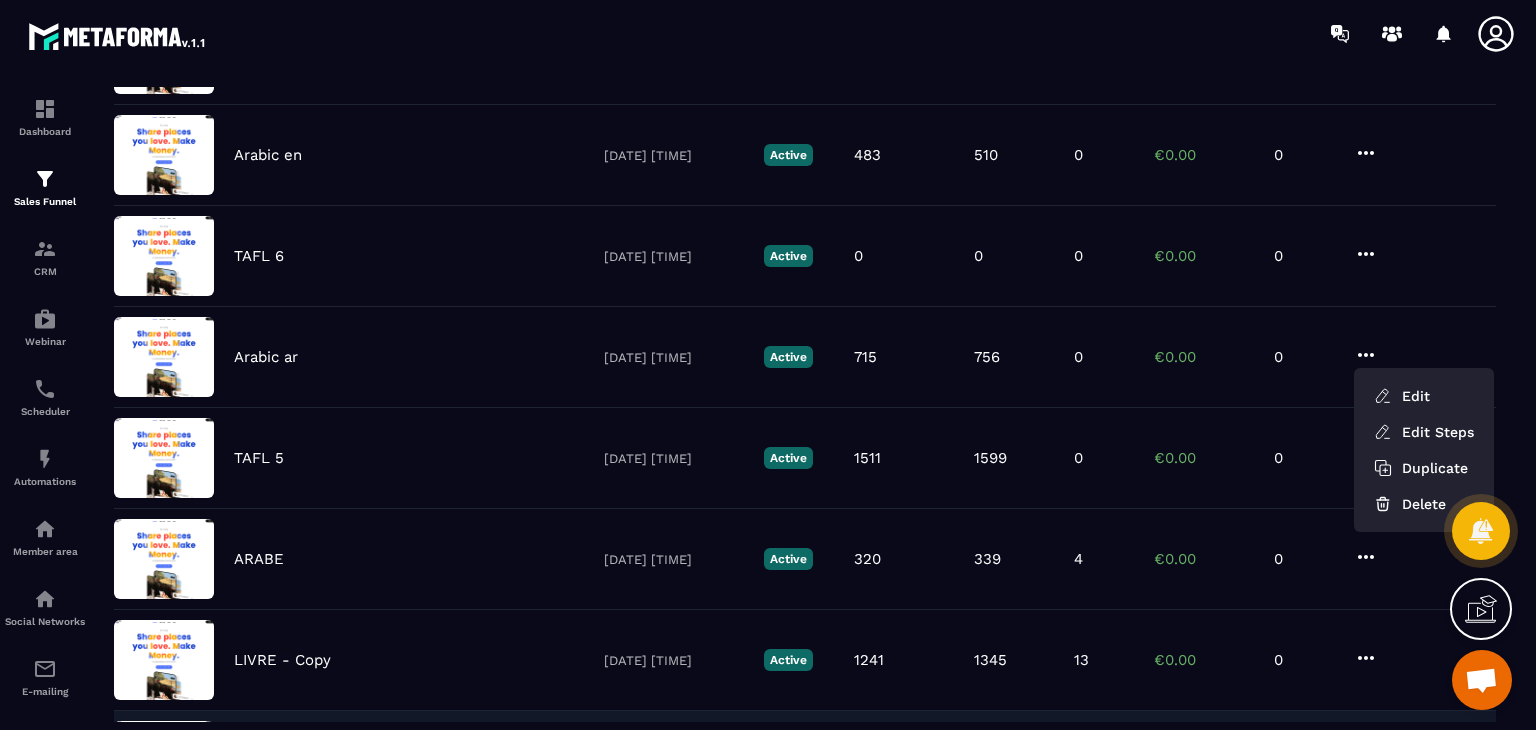 scroll, scrollTop: 500, scrollLeft: 0, axis: vertical 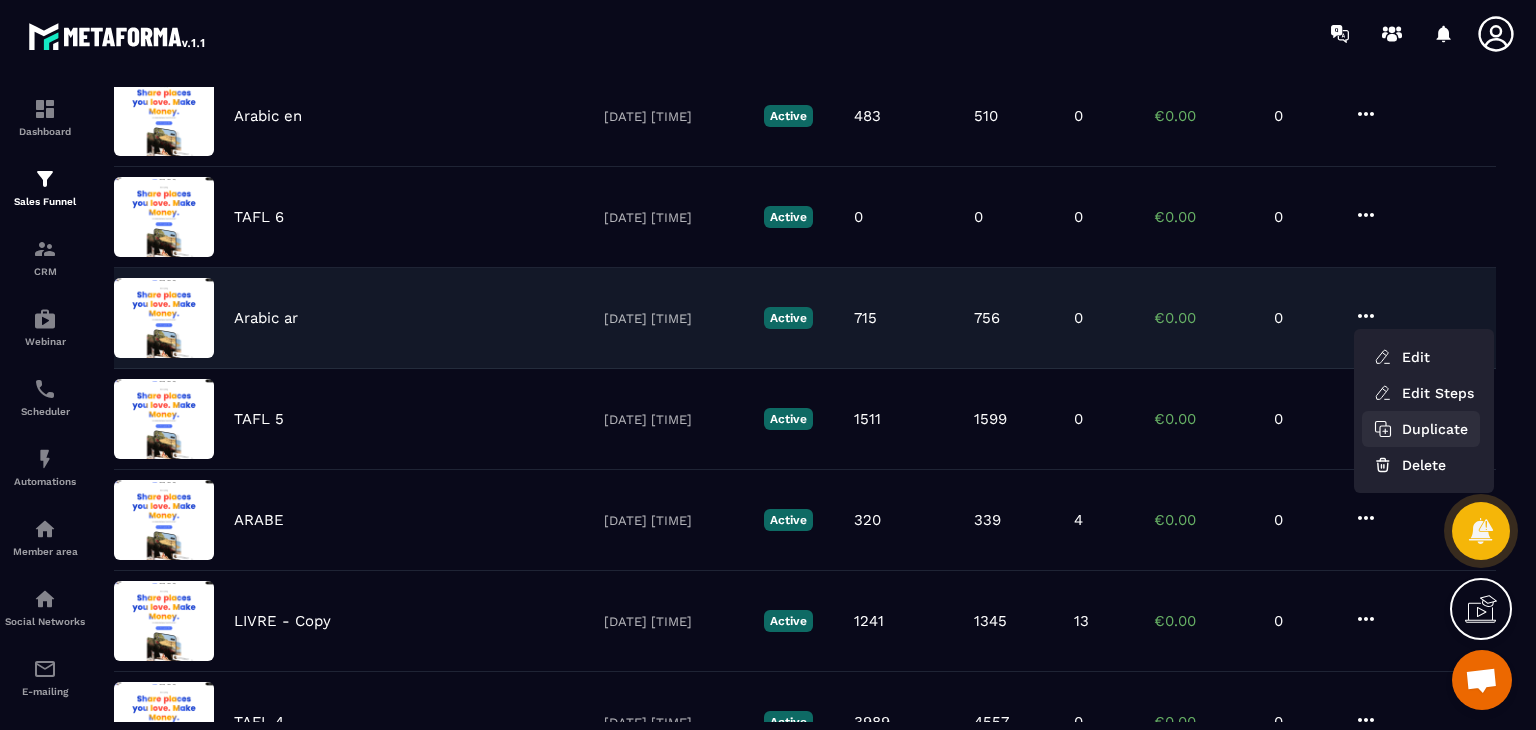 click on "Duplicate" at bounding box center [1421, 429] 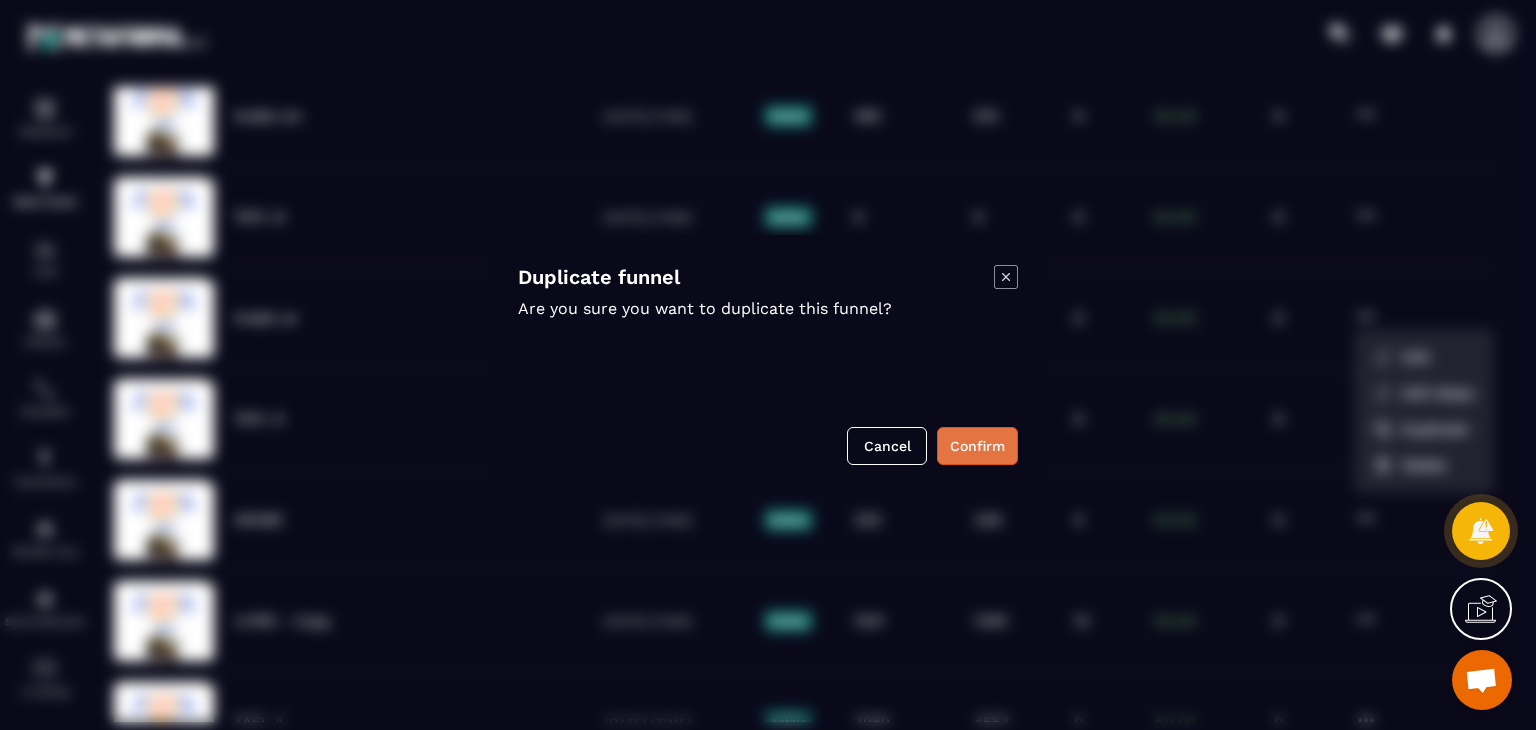 click on "Confirm" at bounding box center (977, 446) 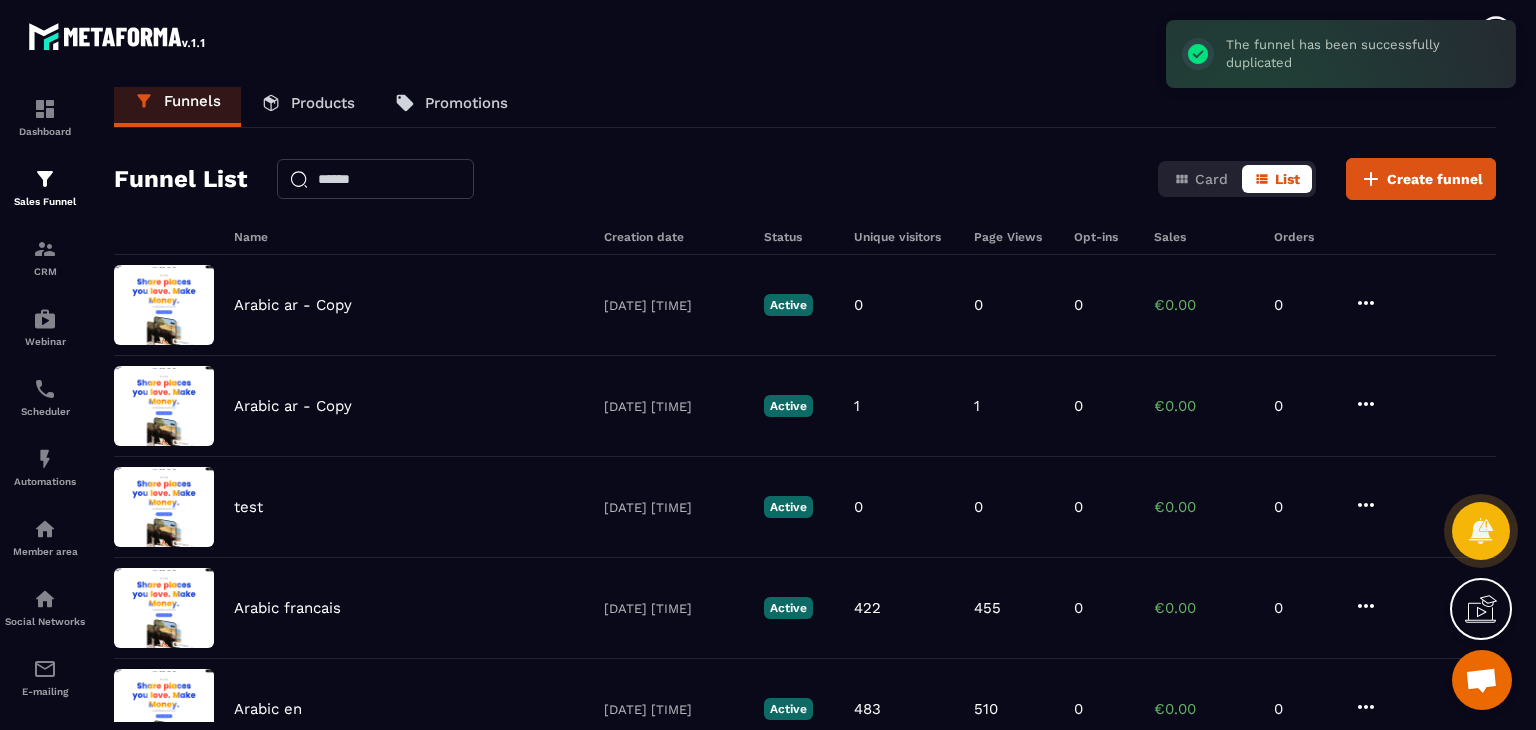 scroll, scrollTop: 0, scrollLeft: 0, axis: both 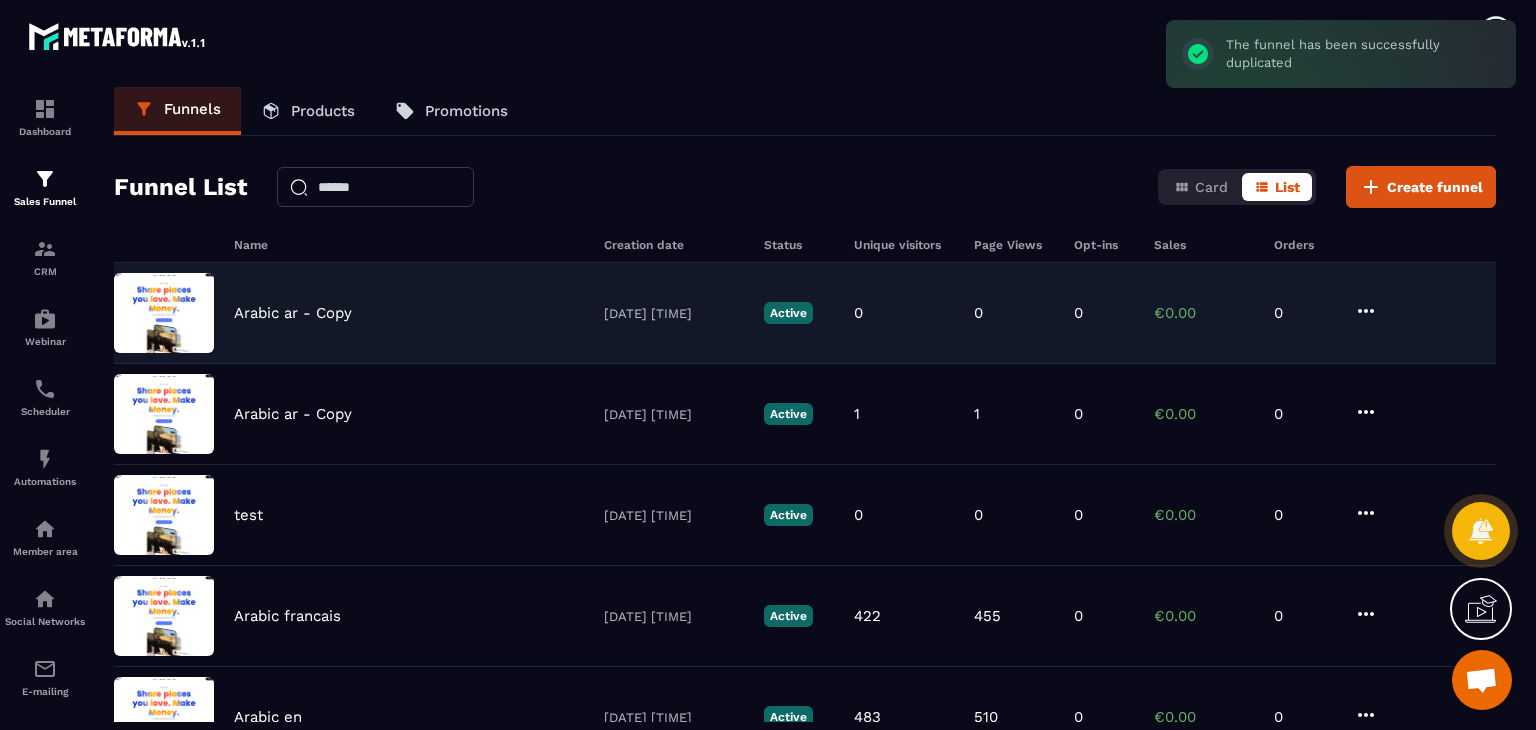 click on "Arabic ar - Copy [DATE] [TIME] Active 0 0 0 €0.00 0" 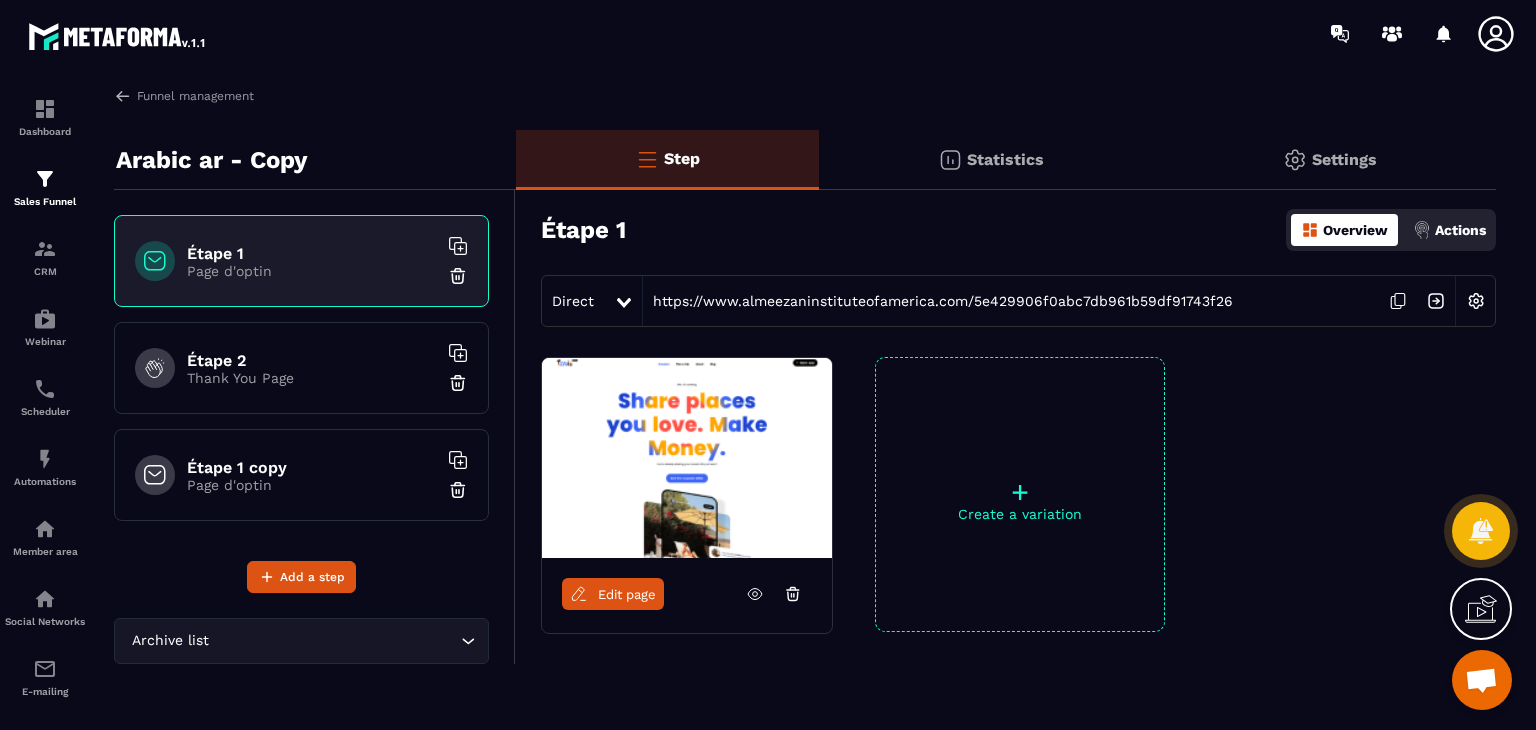 drag, startPoint x: 328, startPoint y: 164, endPoint x: 505, endPoint y: 141, distance: 178.4881 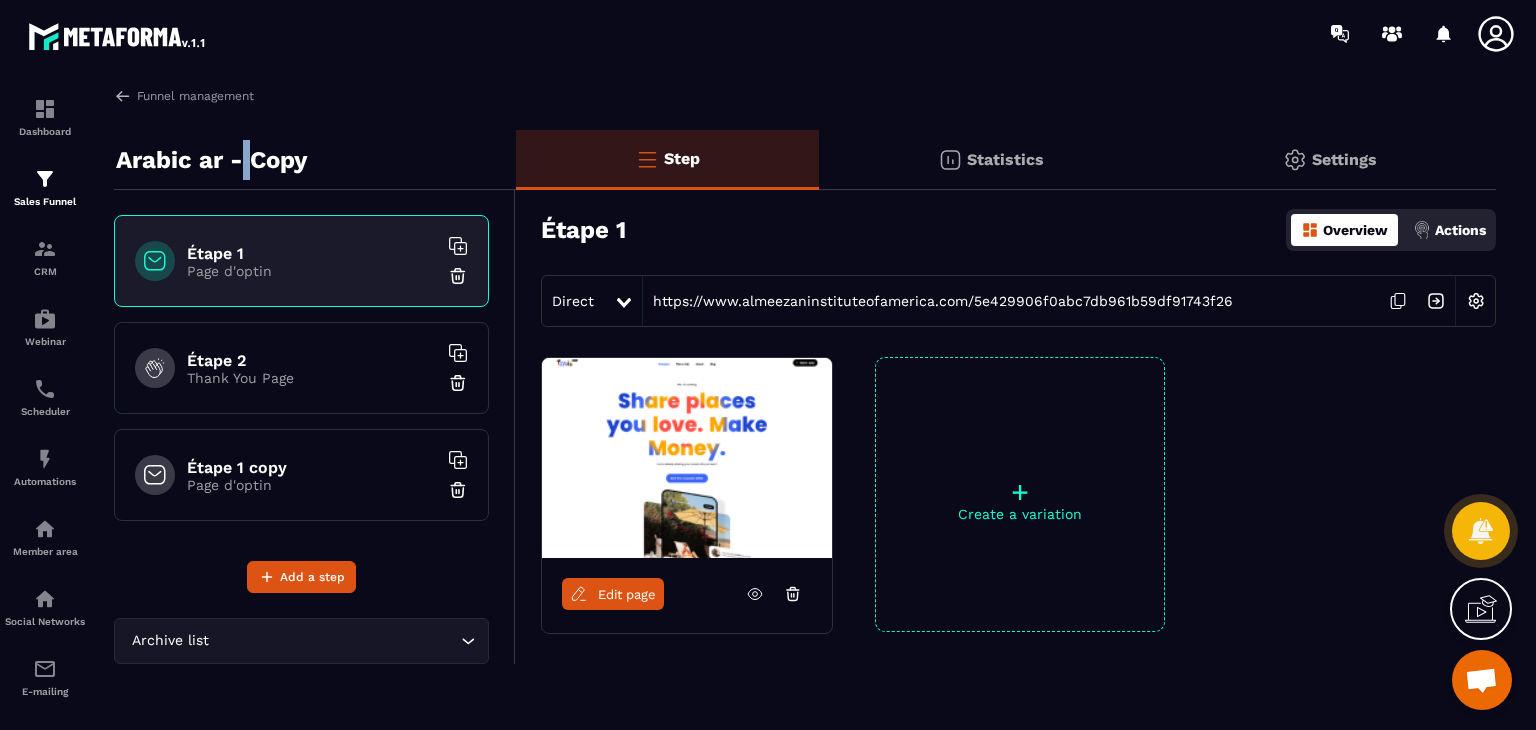 click on "Arabic ar - Copy" at bounding box center [212, 160] 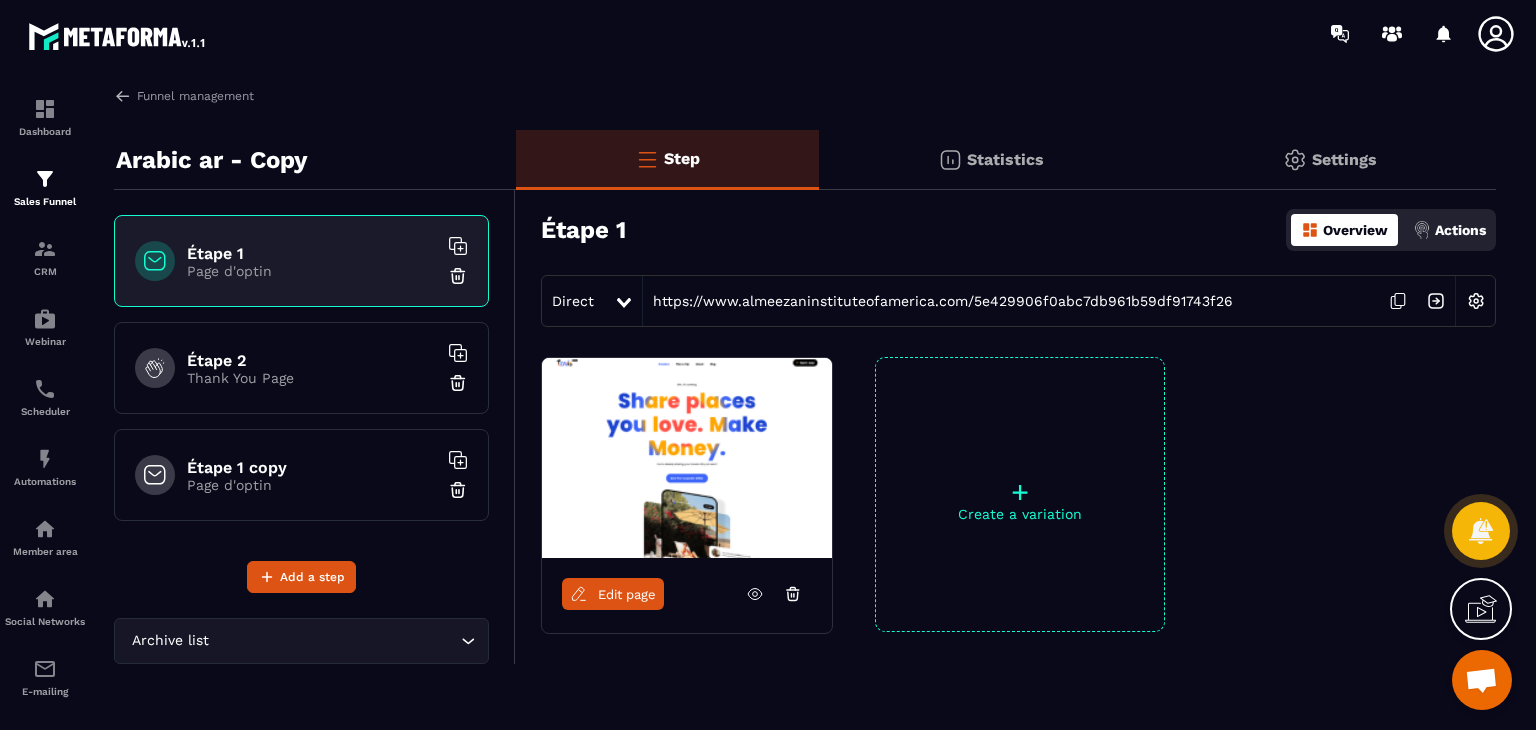click on "Arabic ar - Copy" at bounding box center (315, 160) 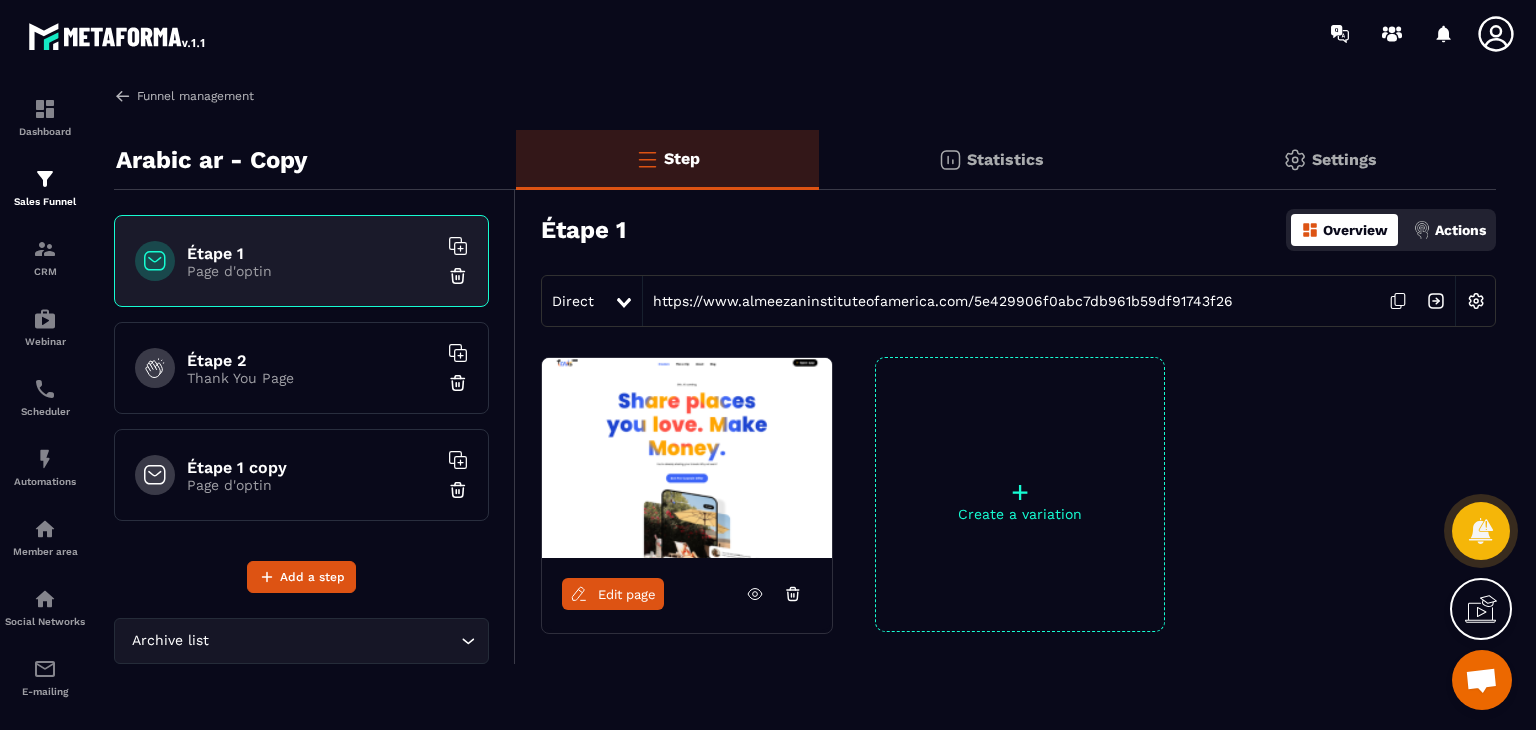 click at bounding box center [123, 96] 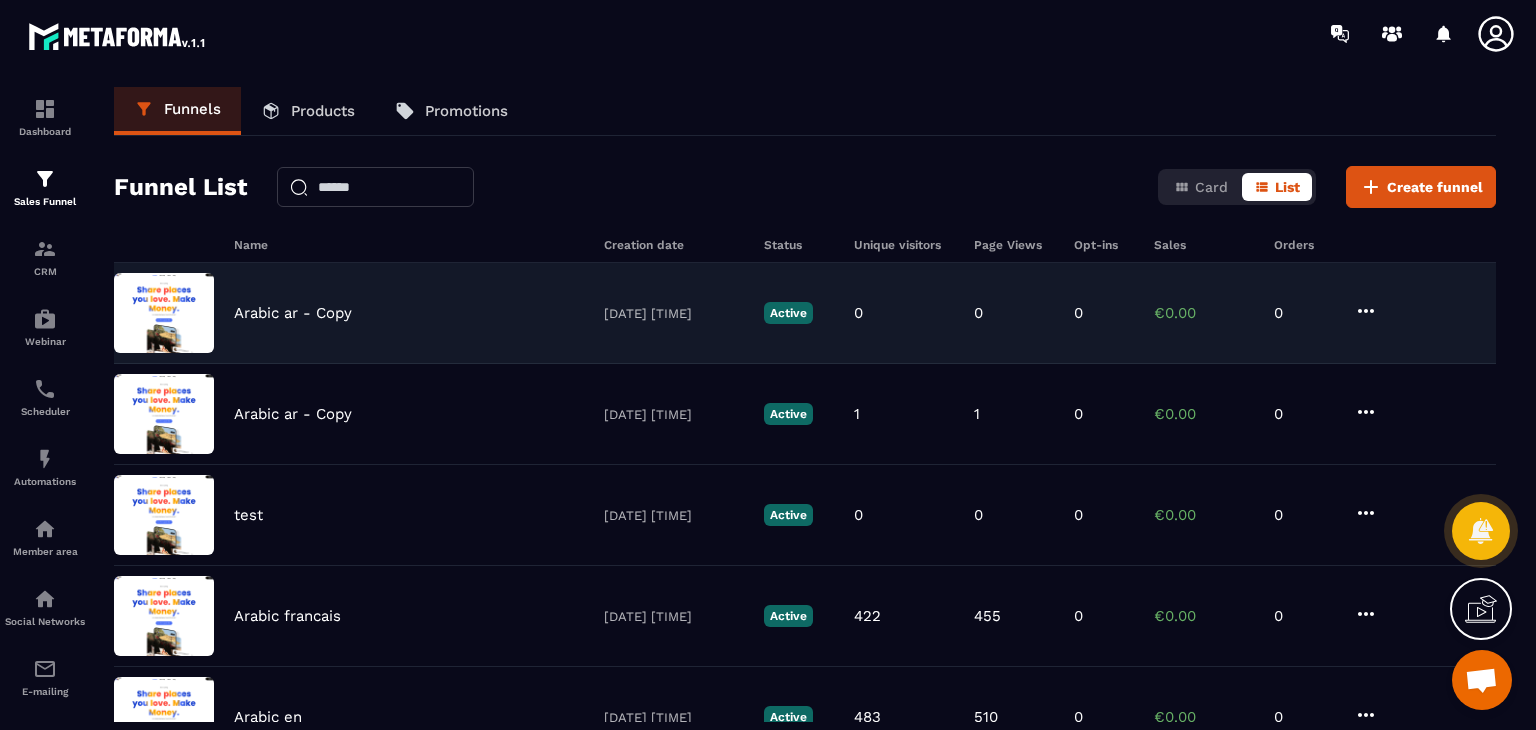 click 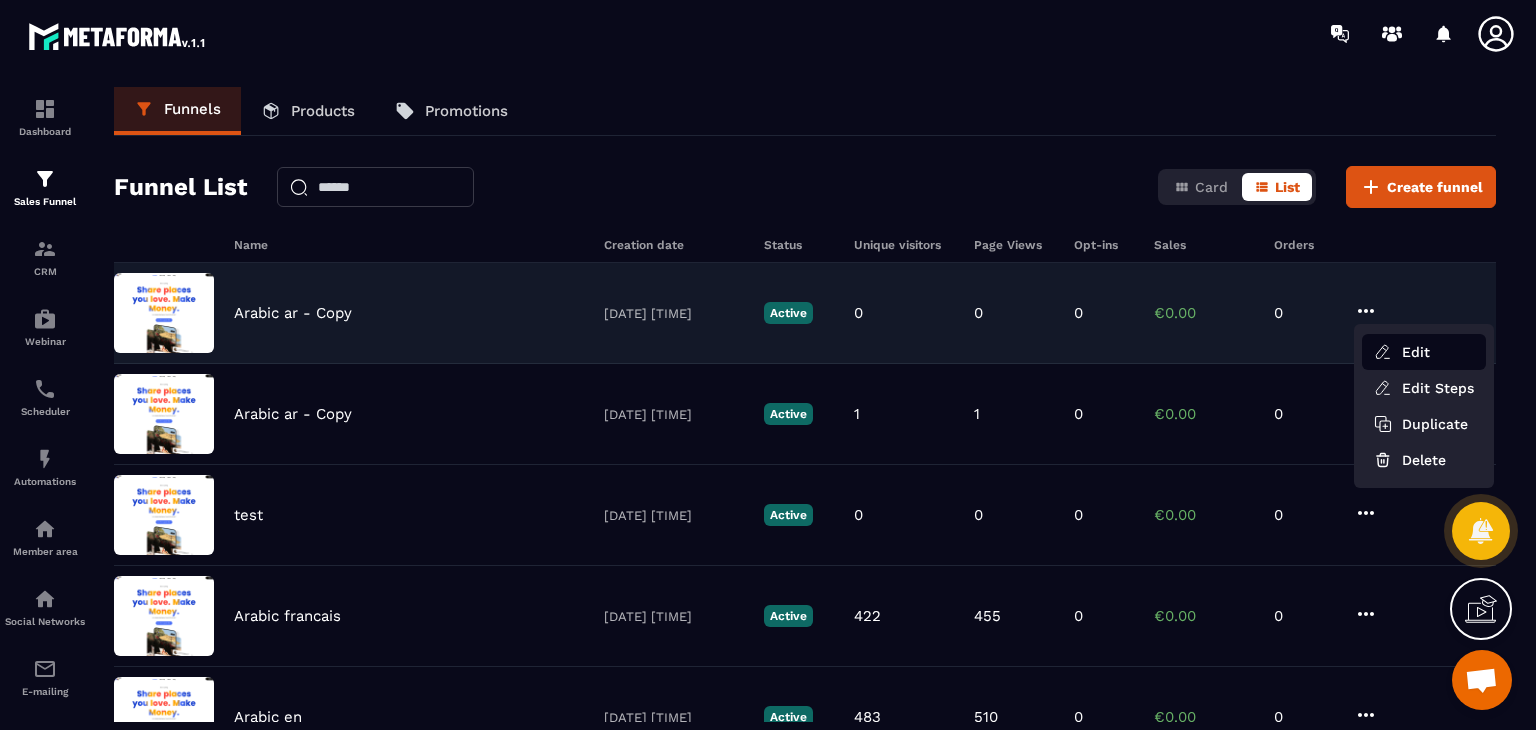 click on "Edit" at bounding box center (1424, 352) 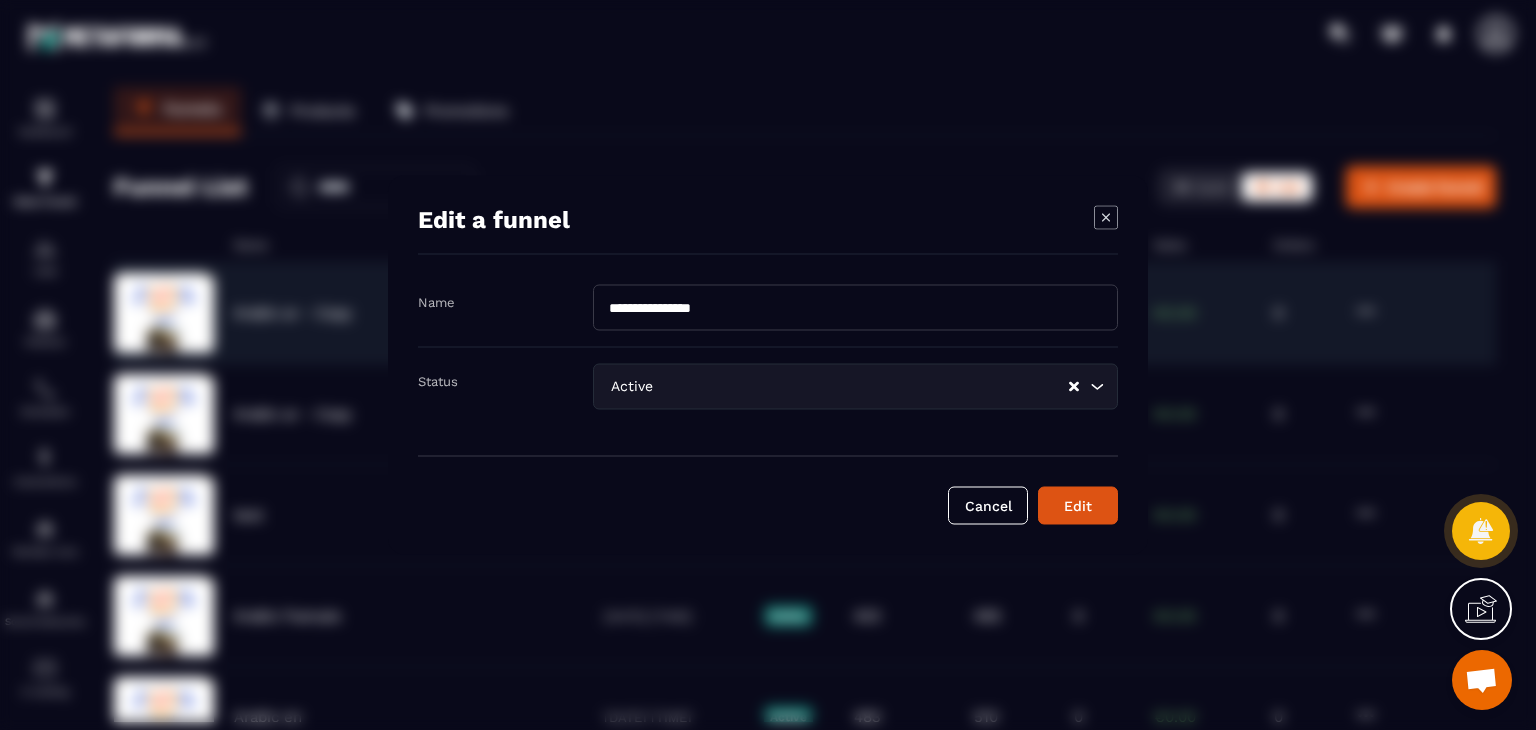 drag, startPoint x: 738, startPoint y: 306, endPoint x: 670, endPoint y: 306, distance: 68 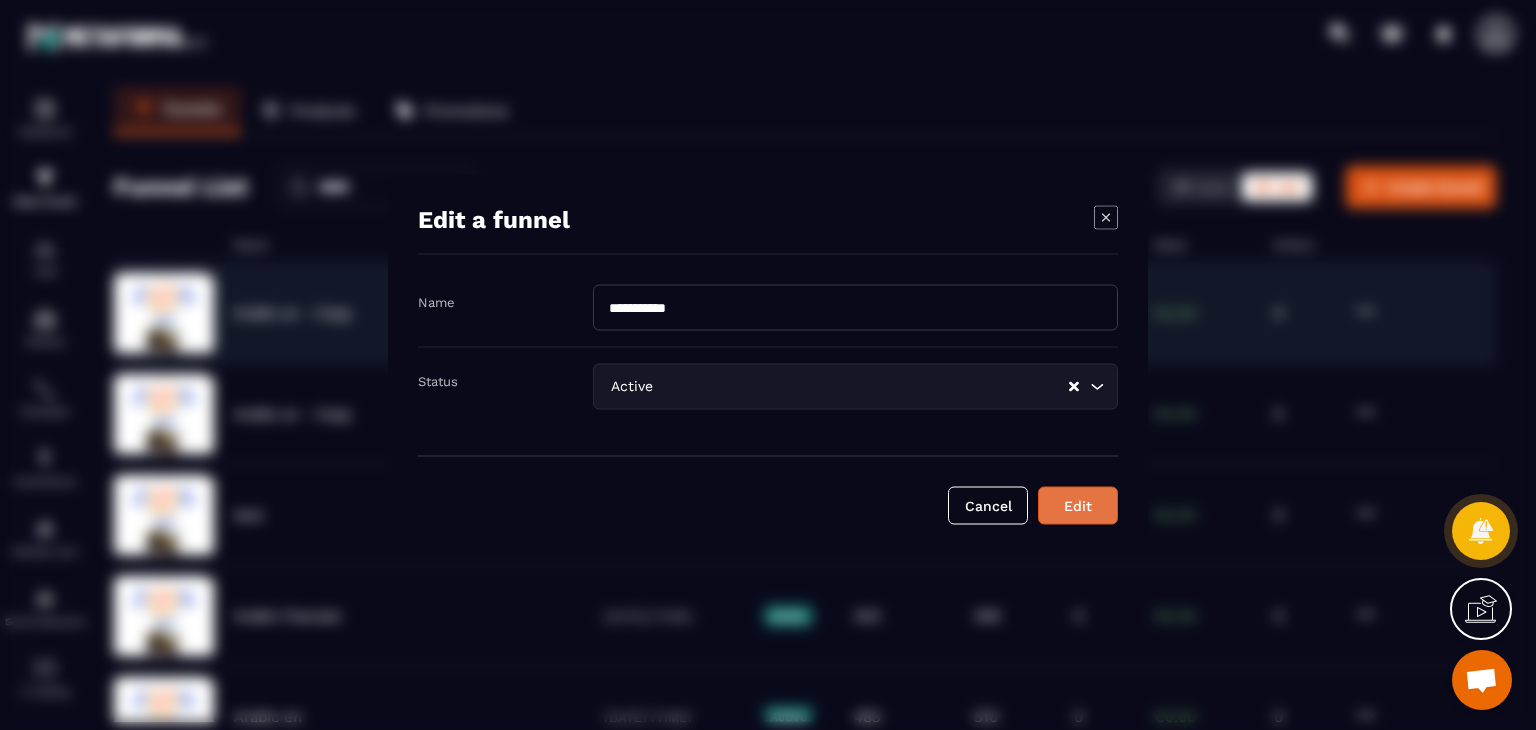 type on "**********" 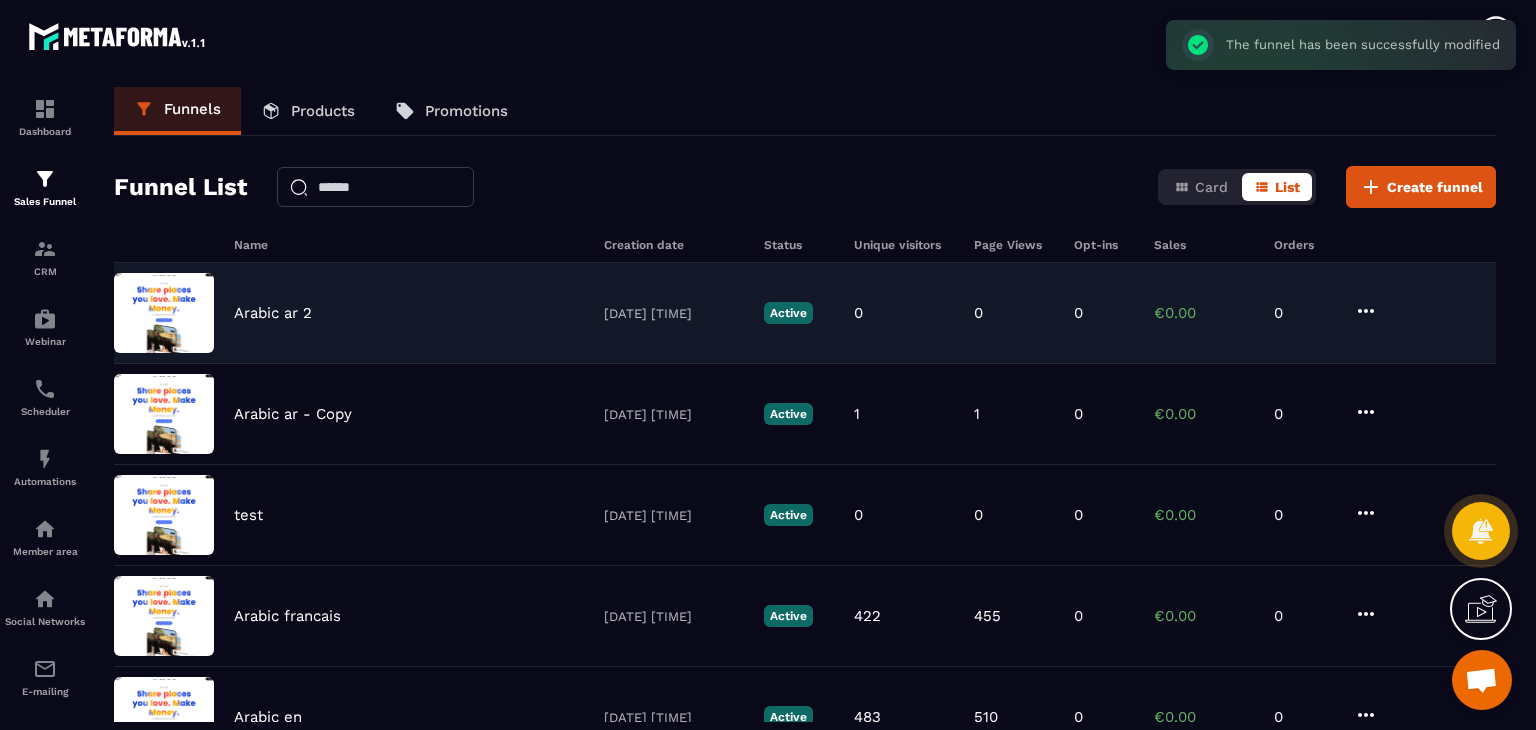 click on "Arabic ar 2" at bounding box center [409, 313] 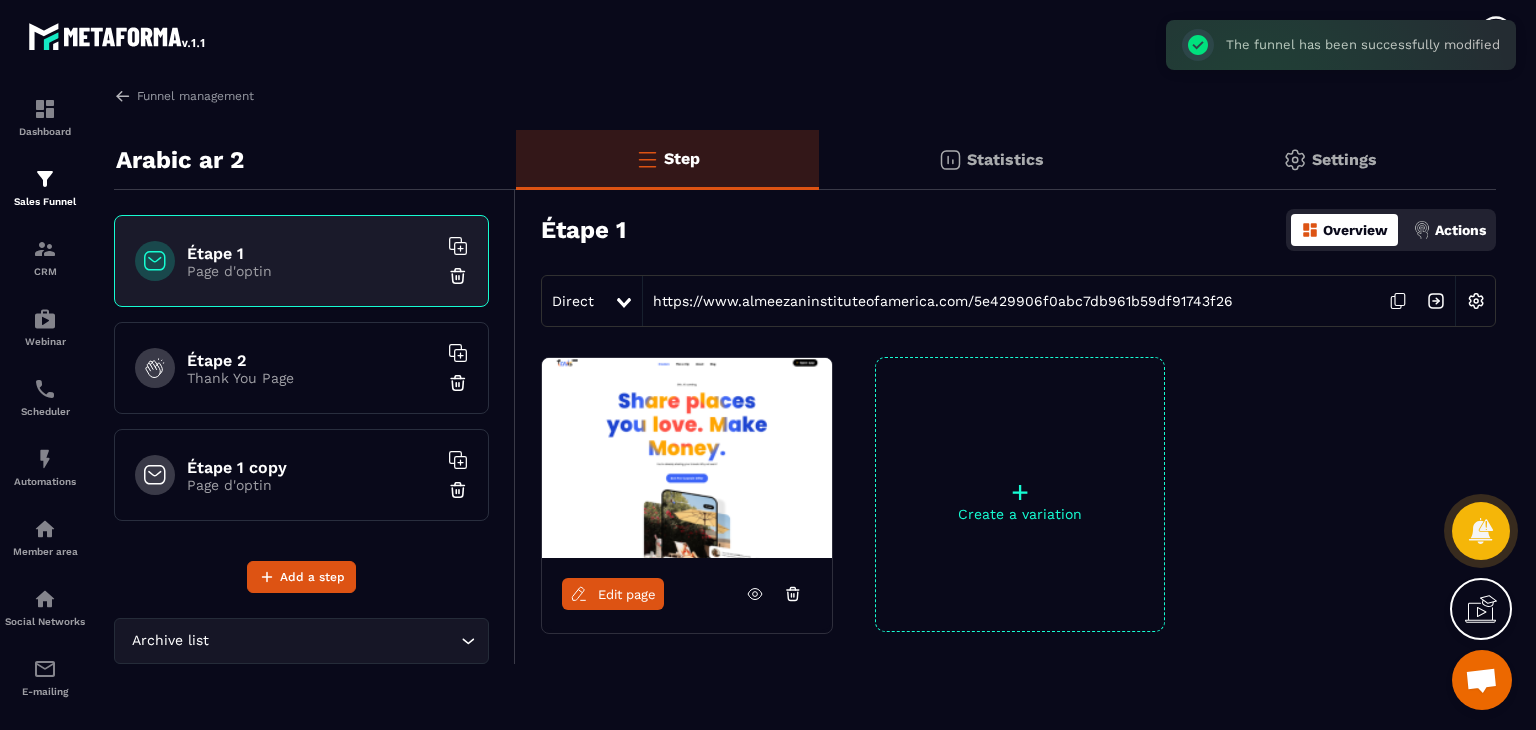 click 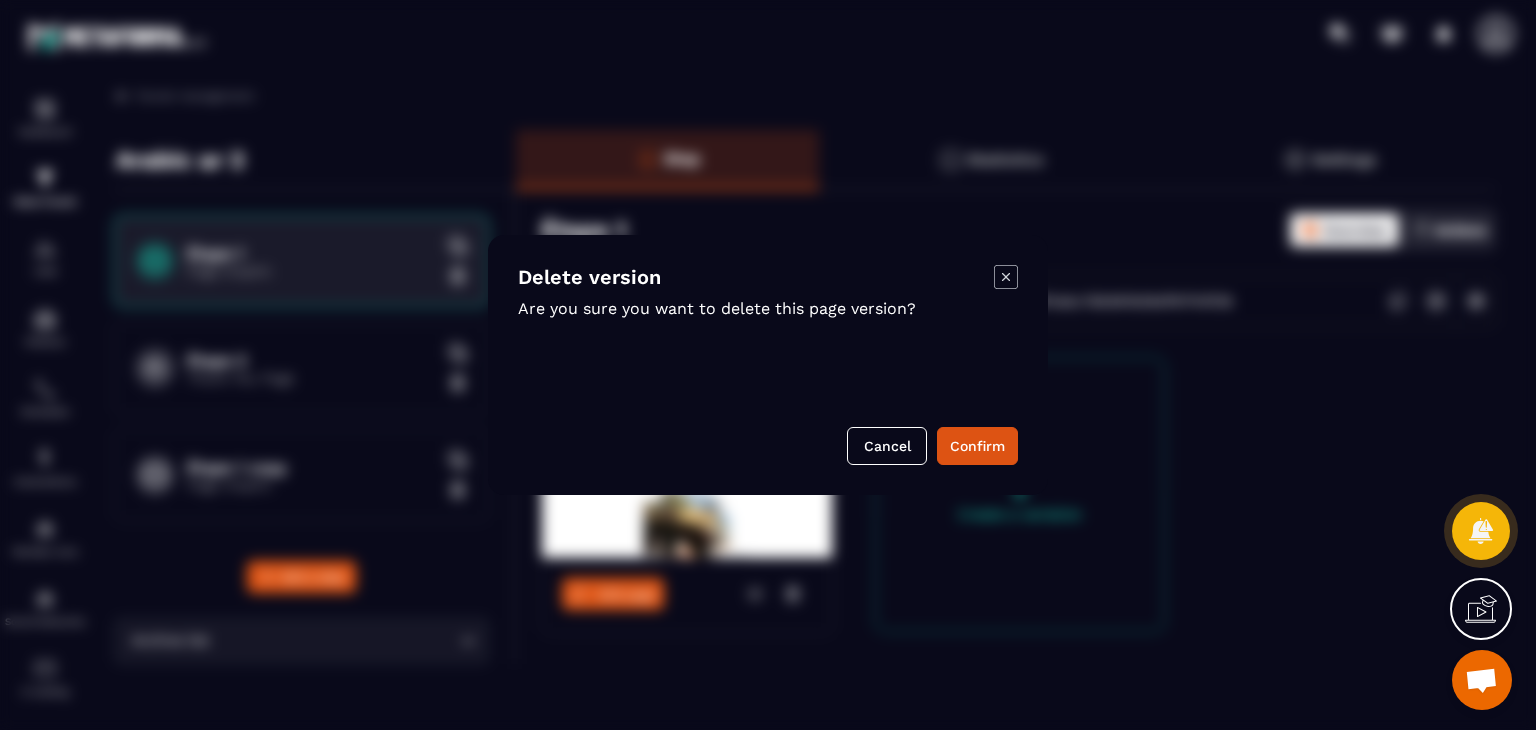 click 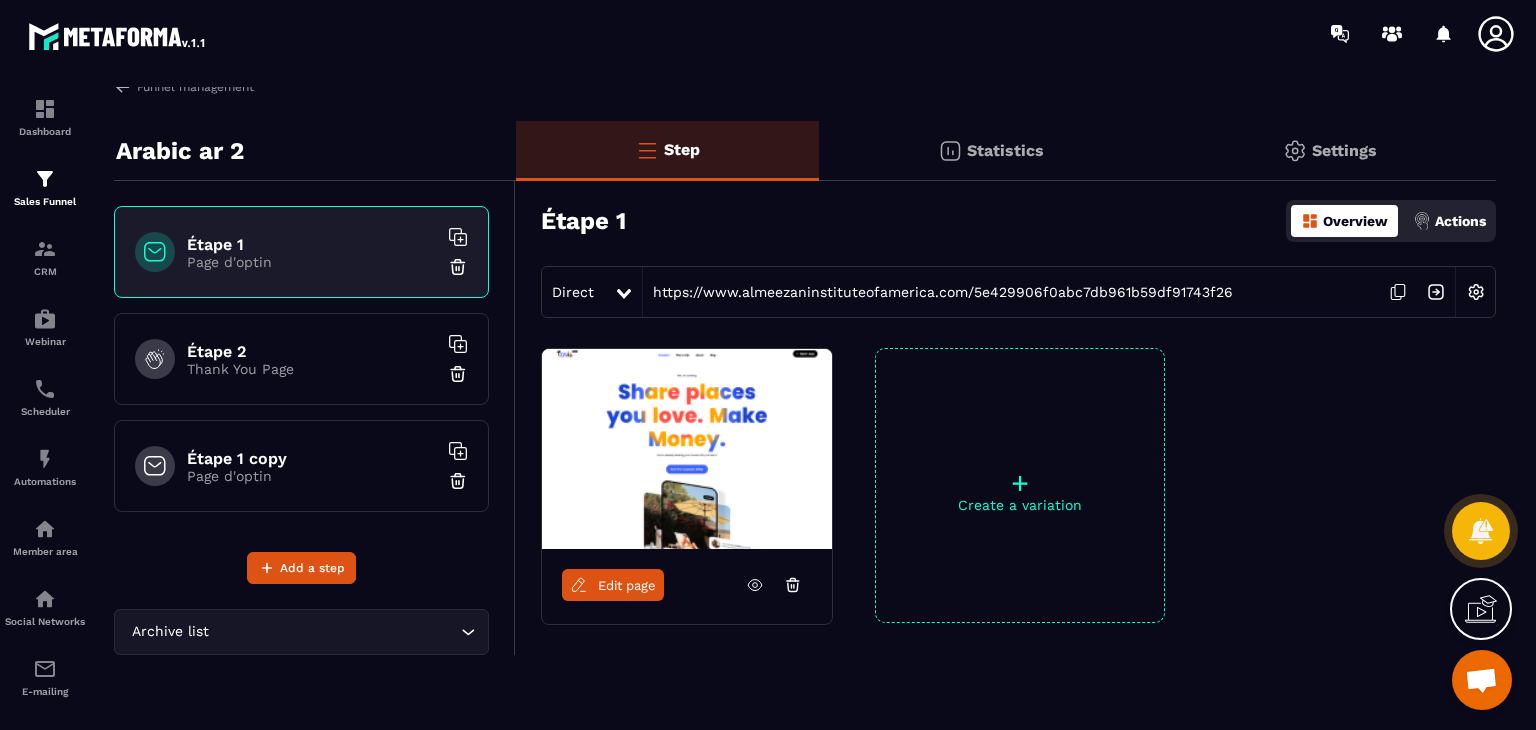 scroll, scrollTop: 0, scrollLeft: 0, axis: both 